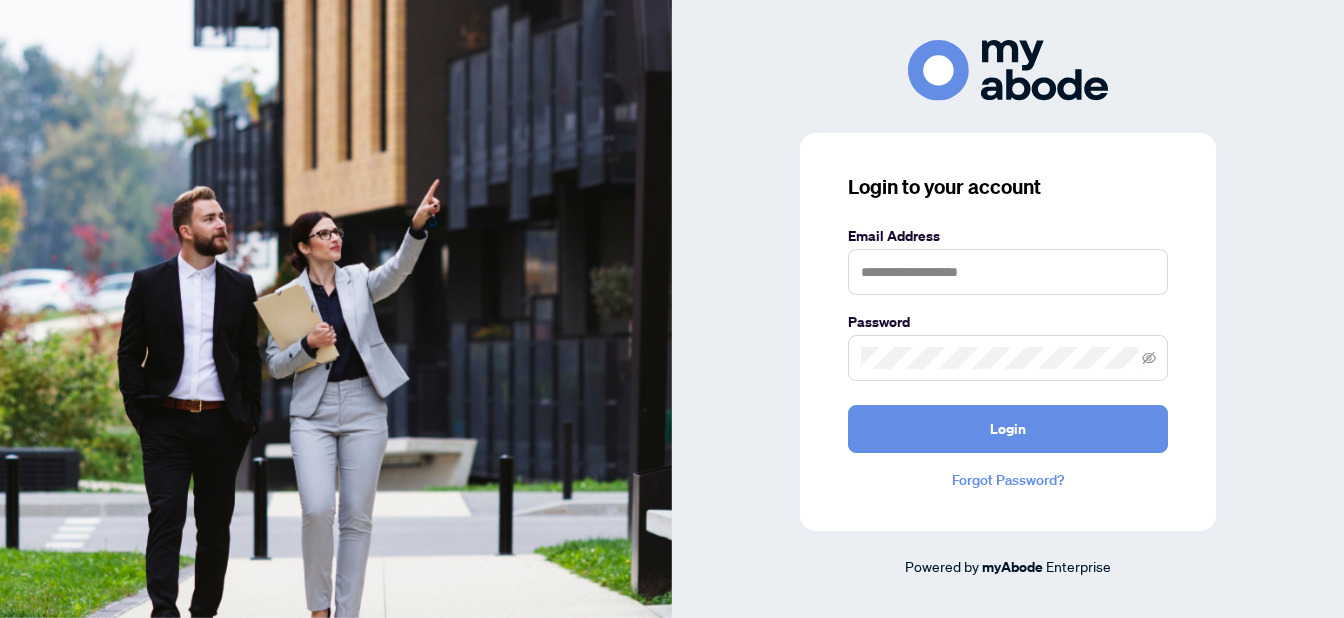 scroll, scrollTop: 0, scrollLeft: 0, axis: both 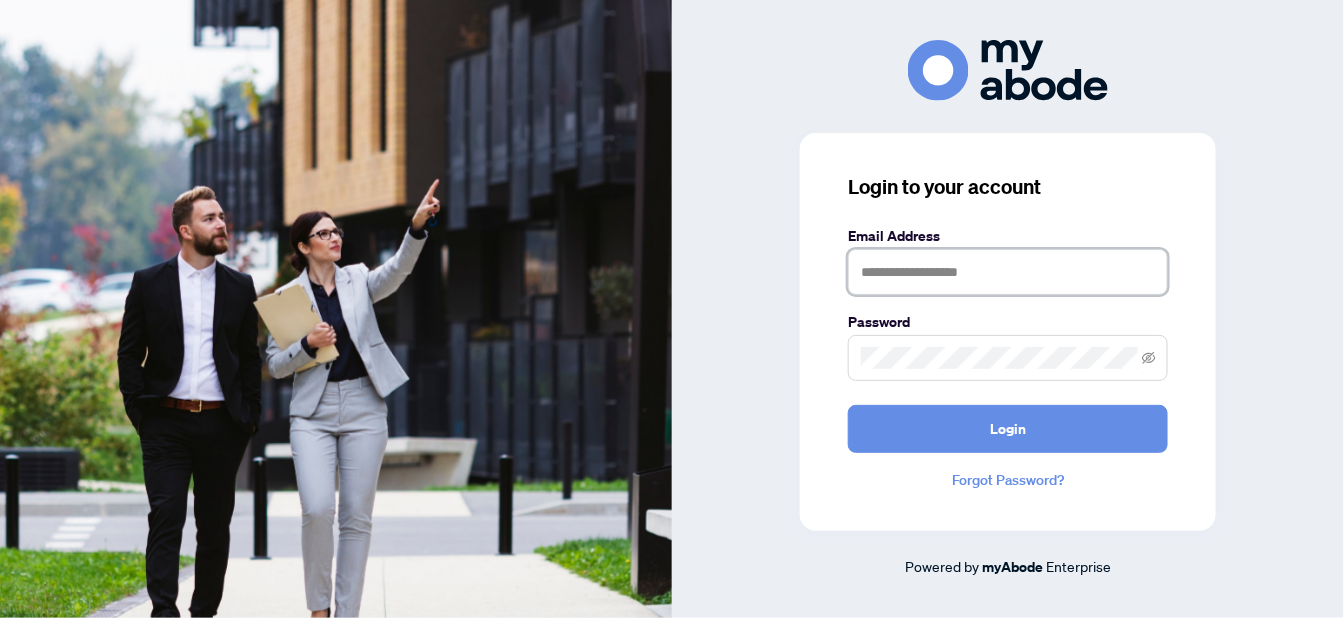 click at bounding box center (1008, 272) 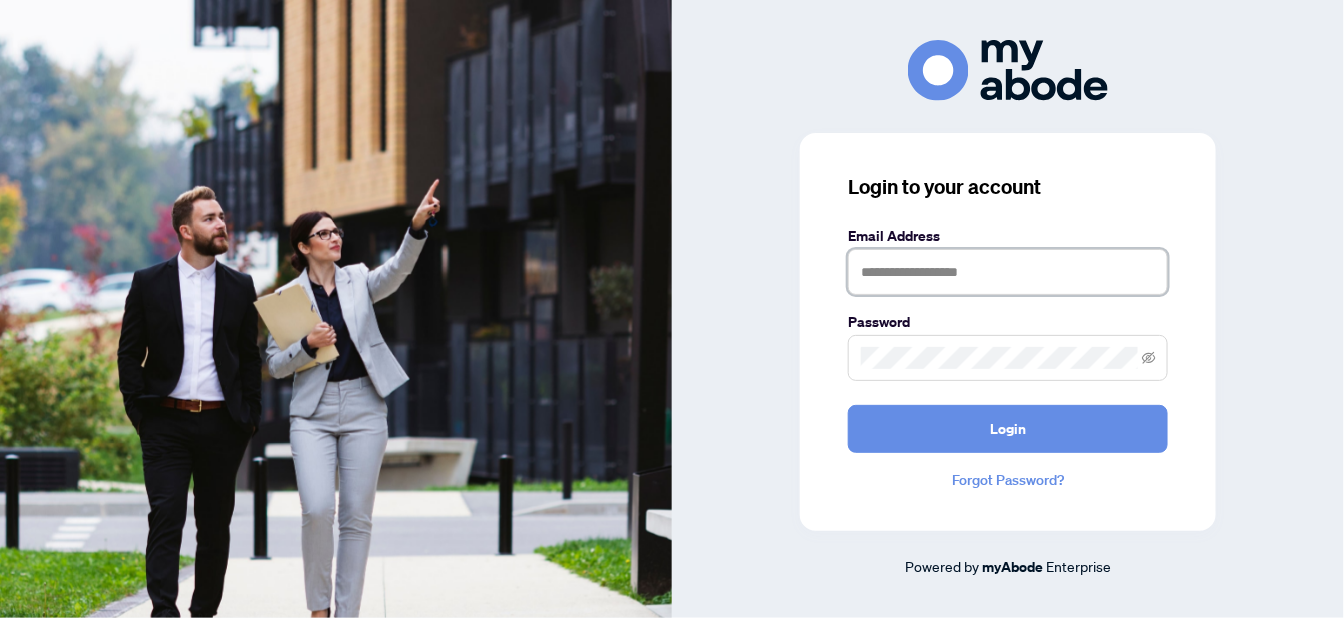 type on "**********" 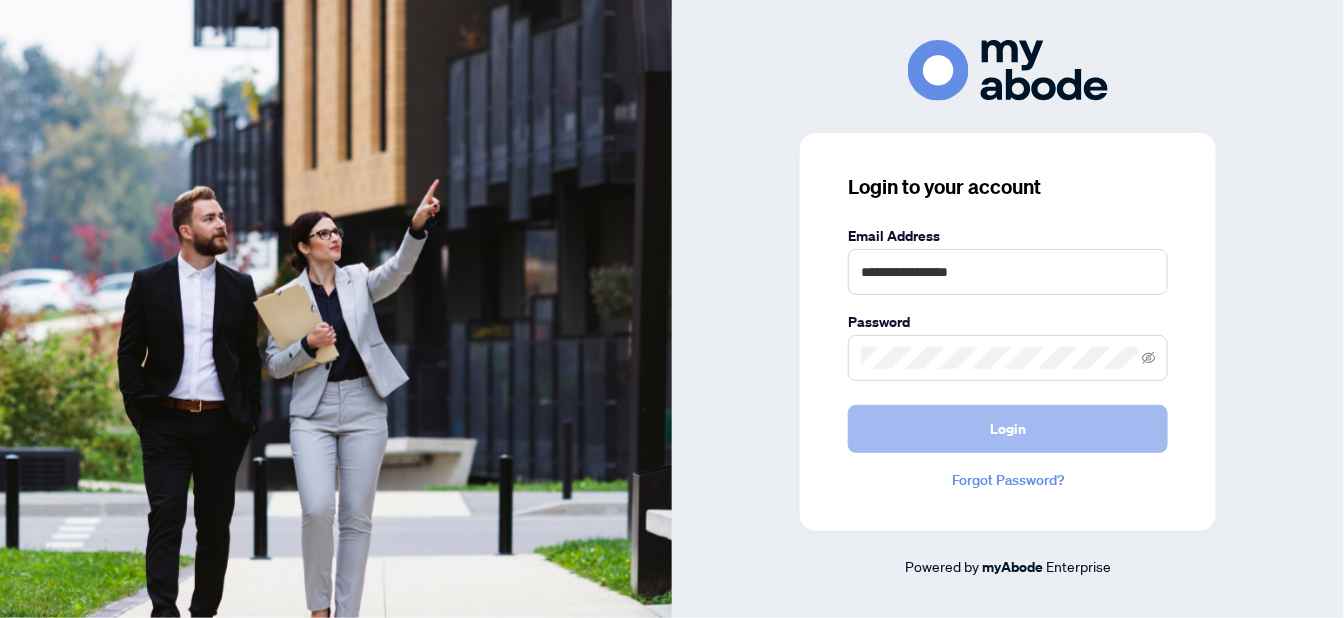 click on "Login" at bounding box center (1008, 429) 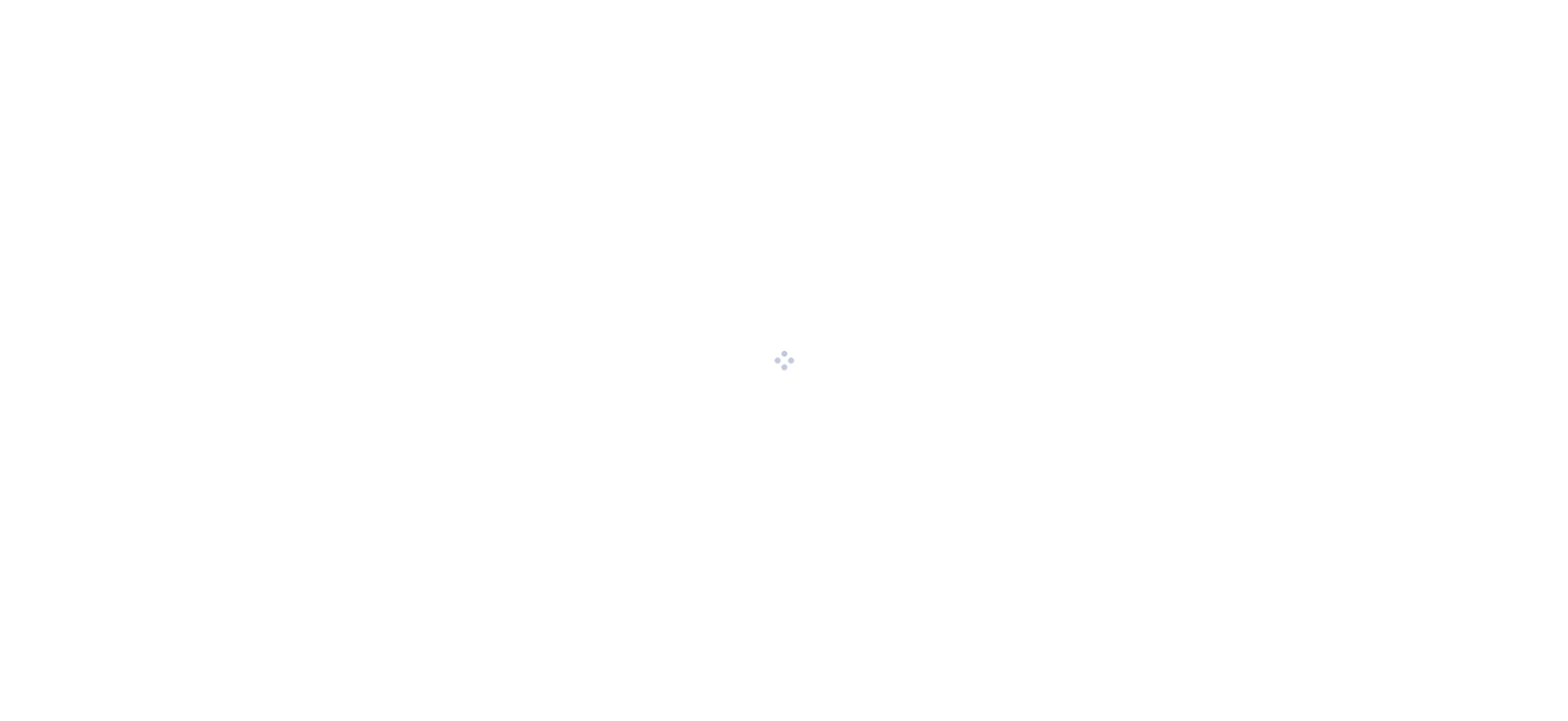 scroll, scrollTop: 0, scrollLeft: 0, axis: both 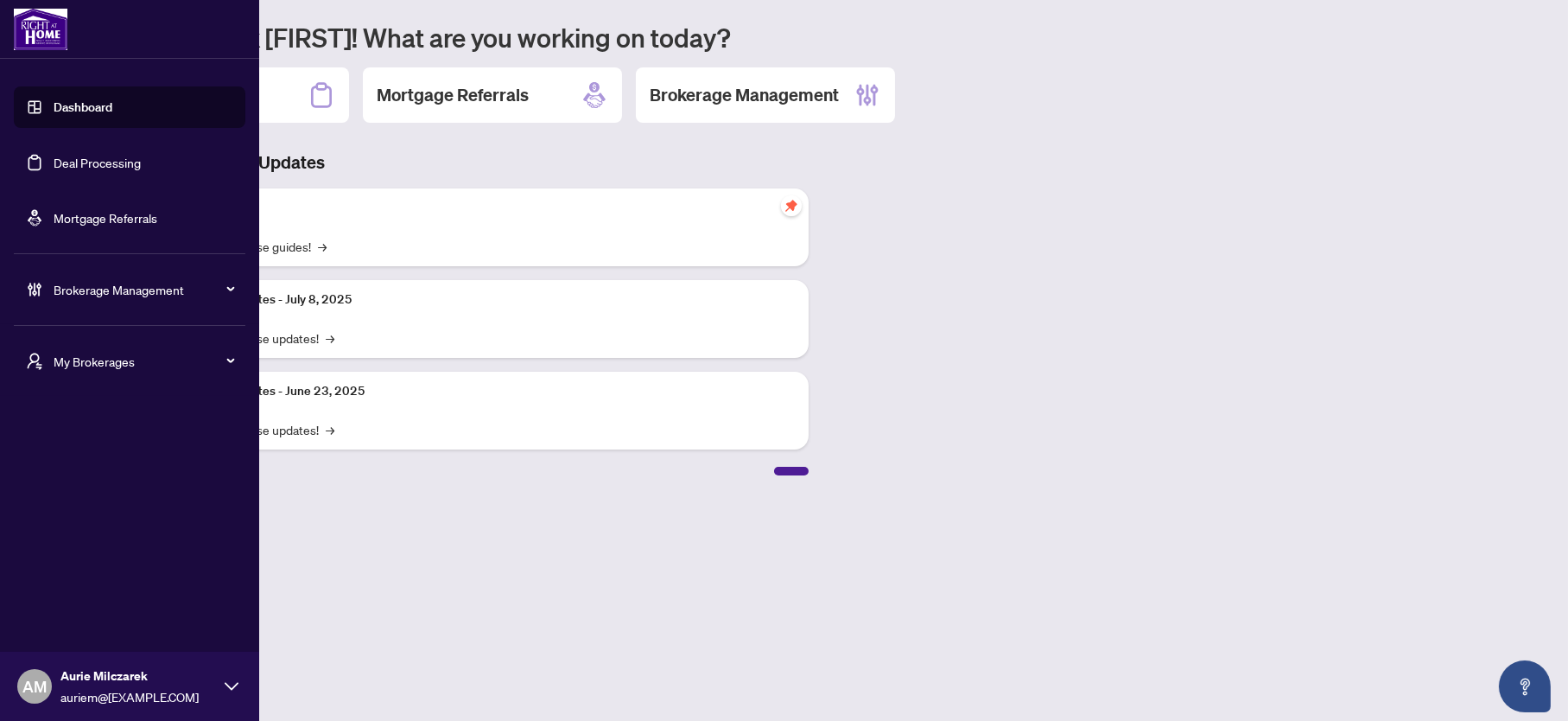 click at bounding box center (41, 29) 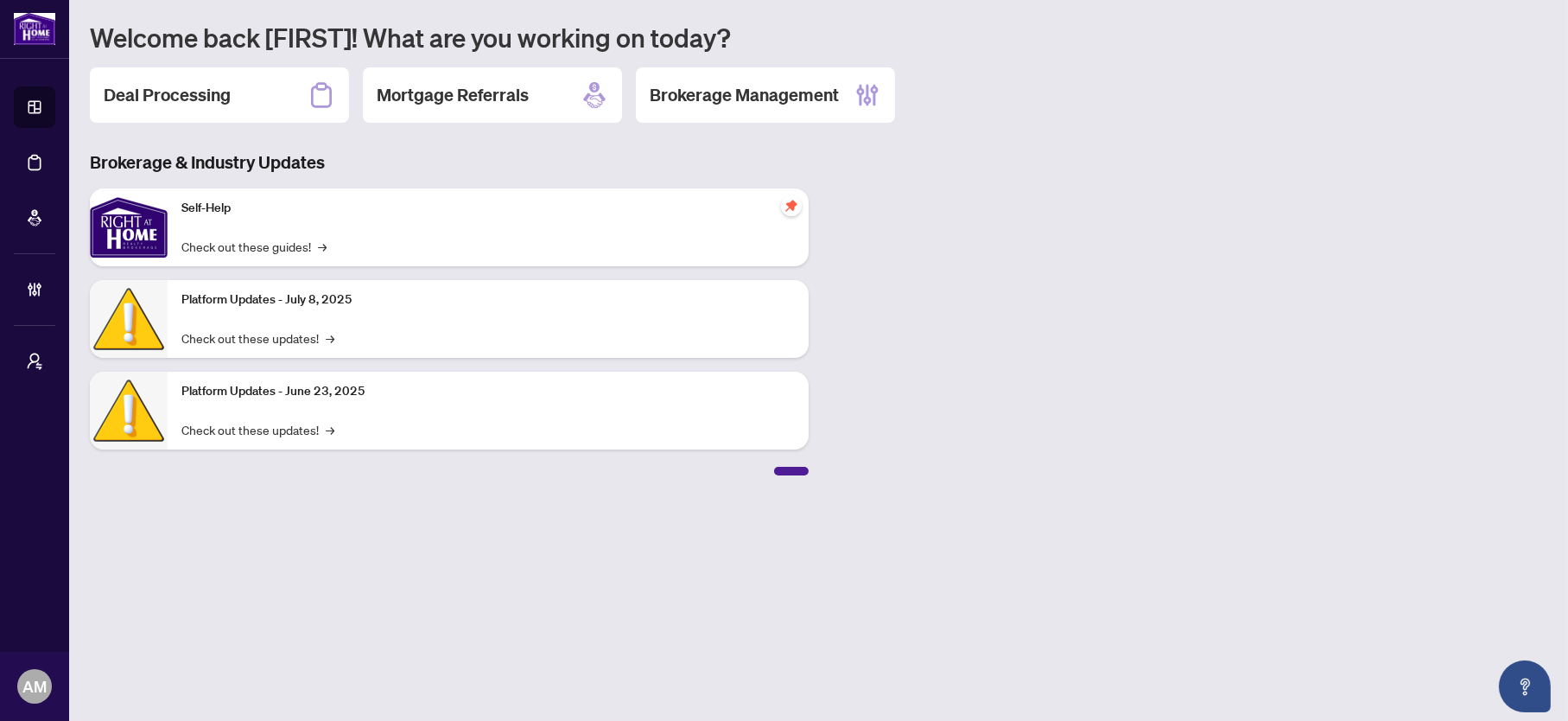 drag, startPoint x: 1528, startPoint y: 32, endPoint x: 1387, endPoint y: 40, distance: 141.22677 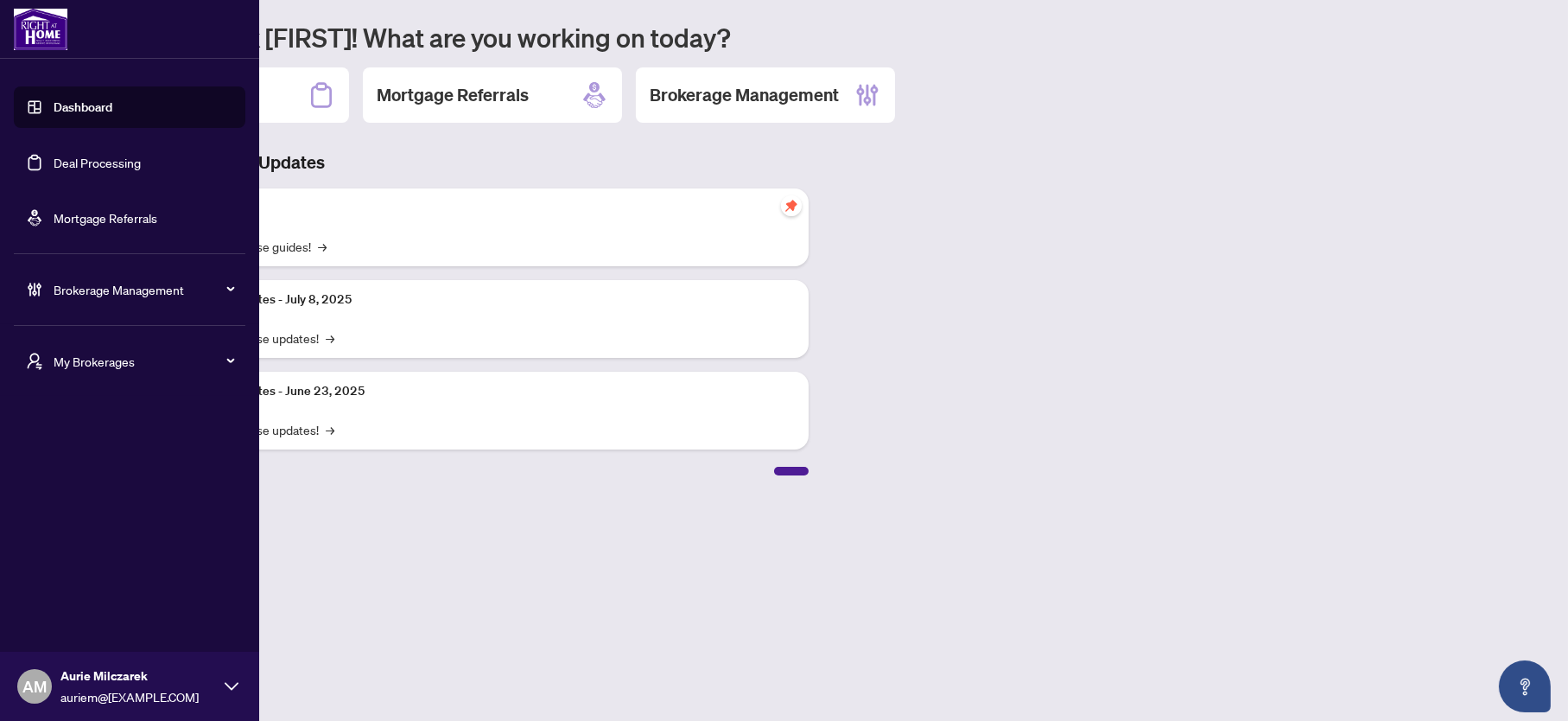 click on "Dashboard" at bounding box center (83, 107) 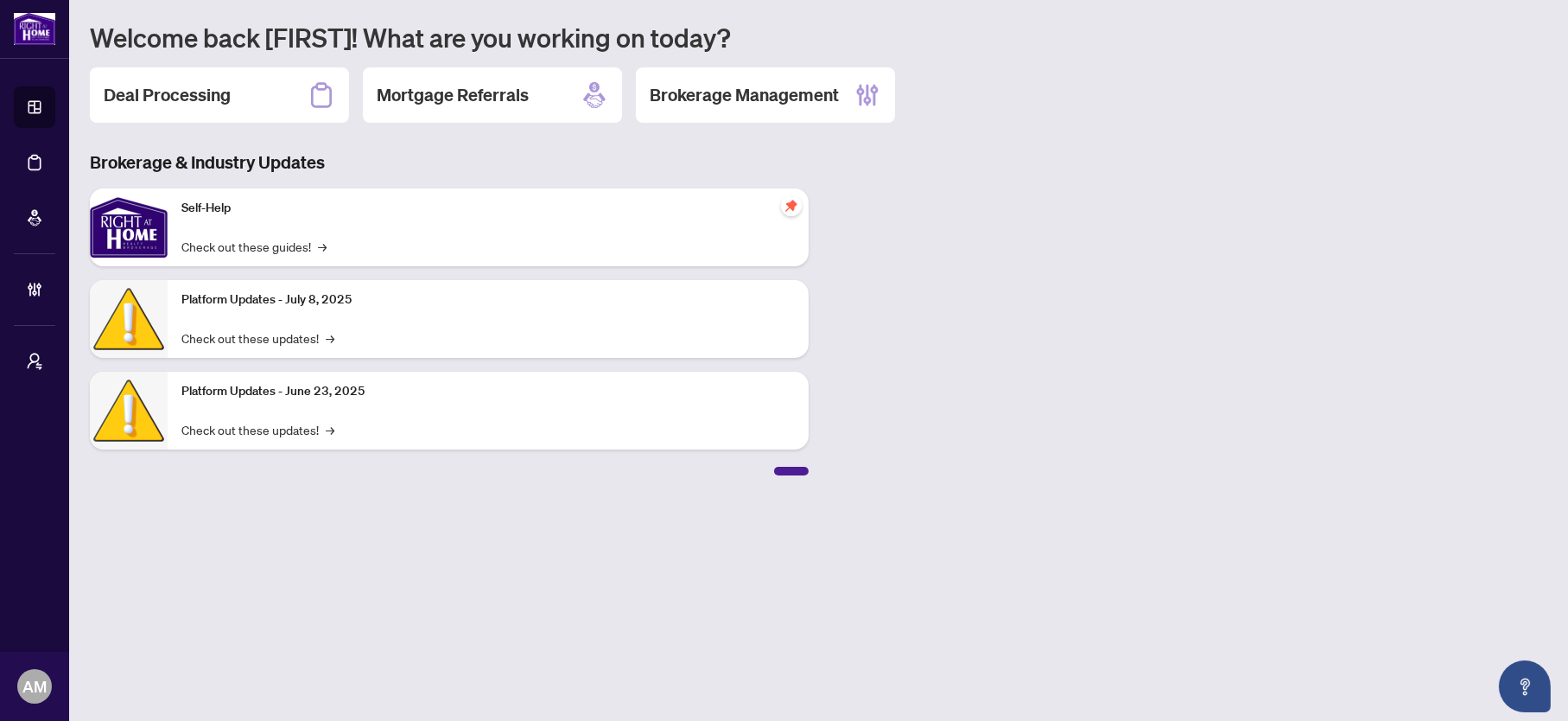 click on "Welcome back [FIRST]! What are you working on today? Deal Processing Mortgage Referrals Brokerage Management Brokerage & Industry Updates Self-Help Check out these guides! → Platform Updates - [MONTH] 8, [YEAR] Check out these updates! → Platform Updates - [MONTH] 23, [YEAR] Check out these updates! →" at bounding box center [818, 360] 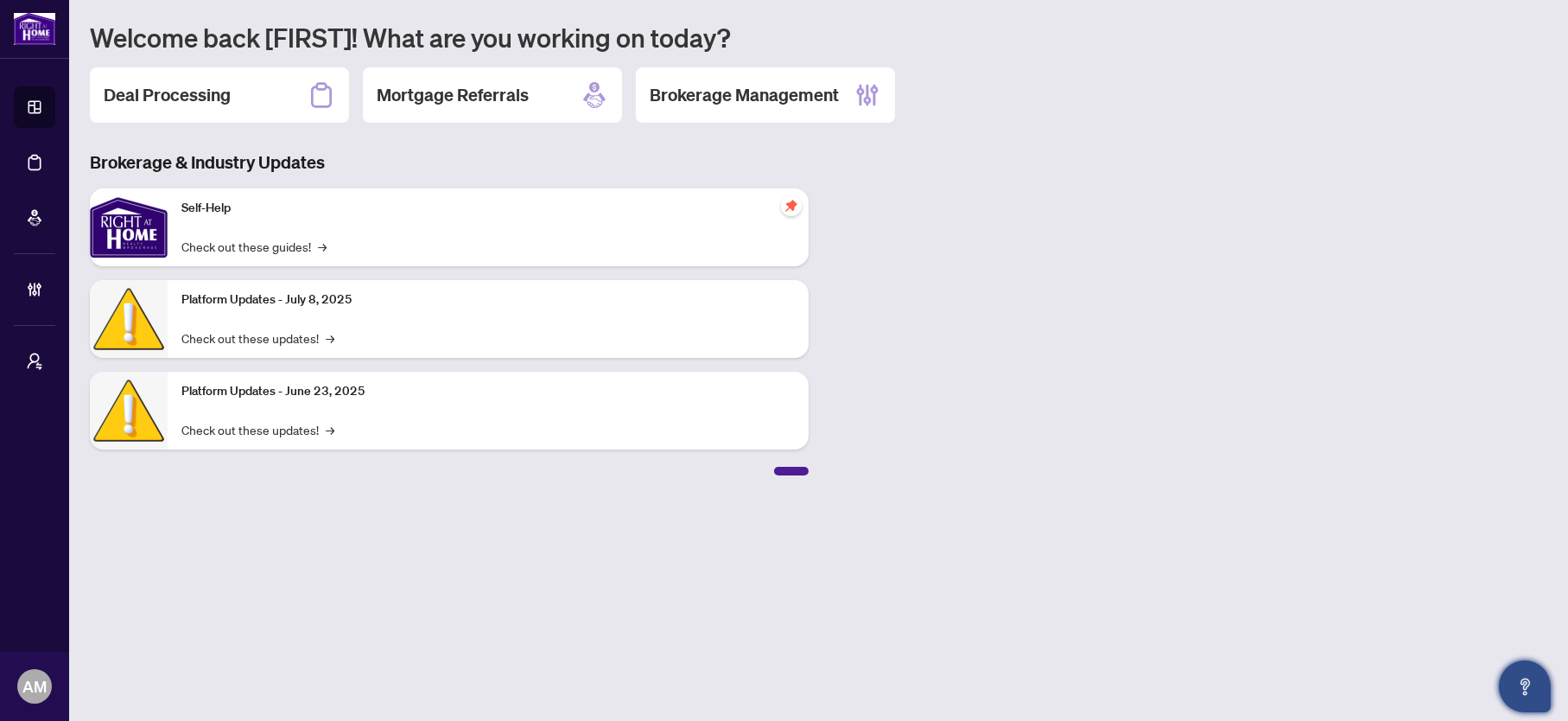 click at bounding box center (1525, 686) 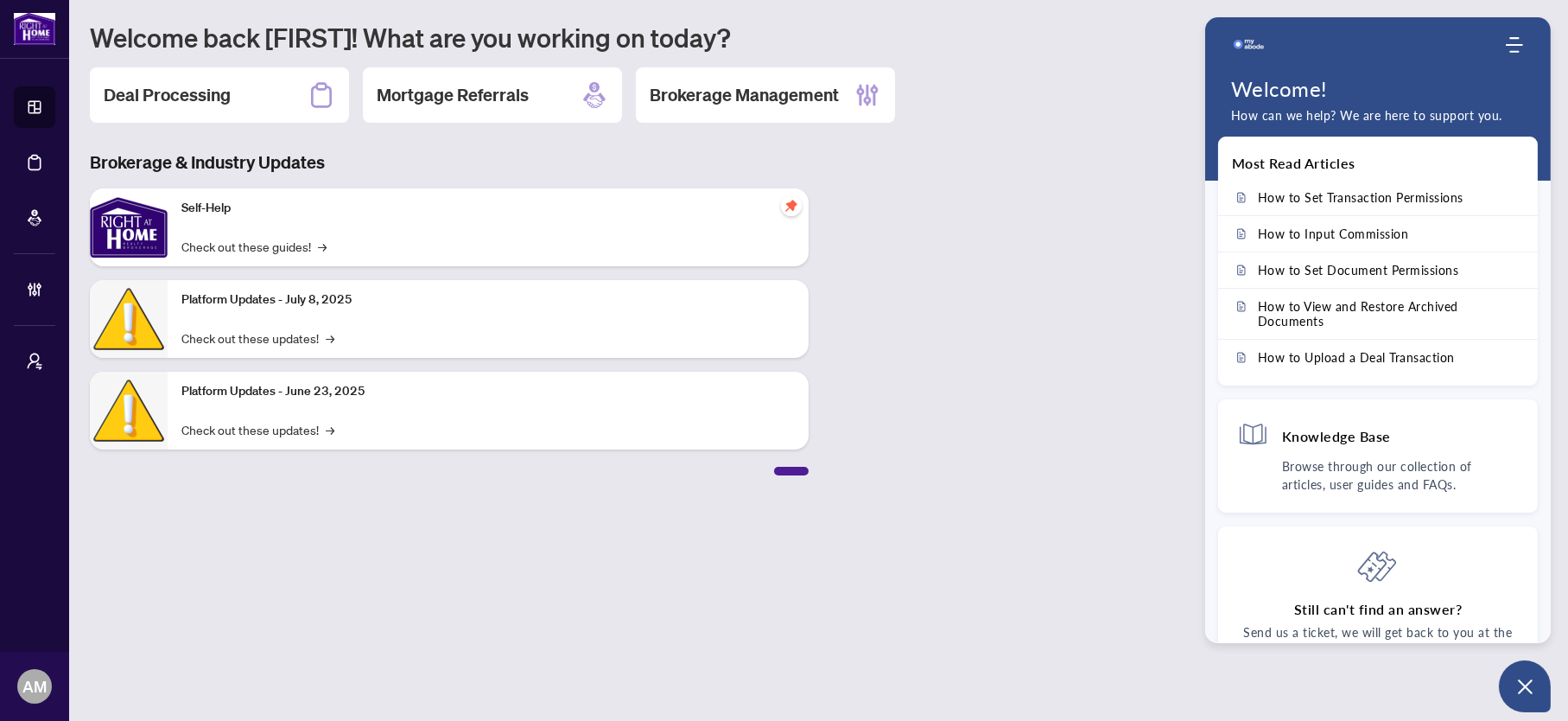 drag, startPoint x: 884, startPoint y: 577, endPoint x: 317, endPoint y: 188, distance: 687.61181 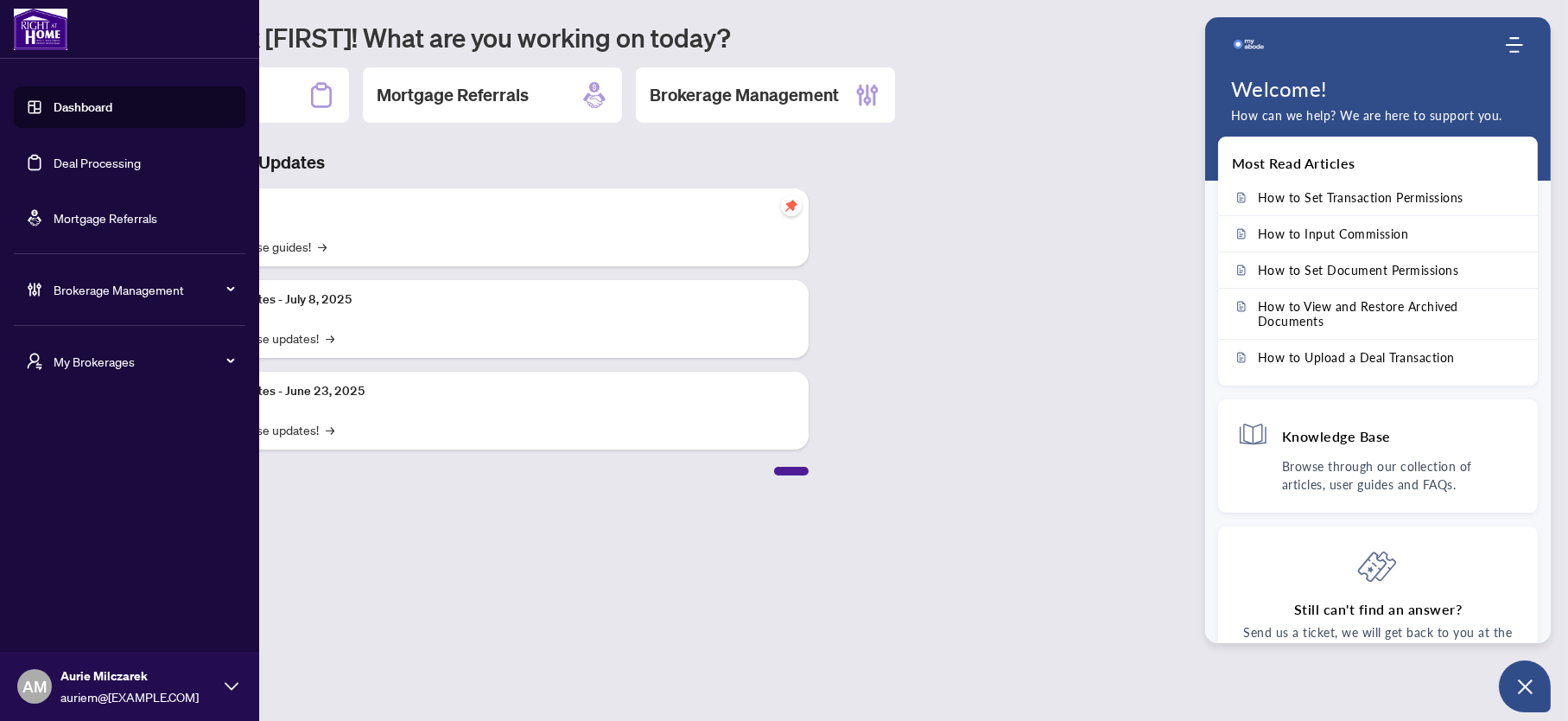 click at bounding box center (41, 29) 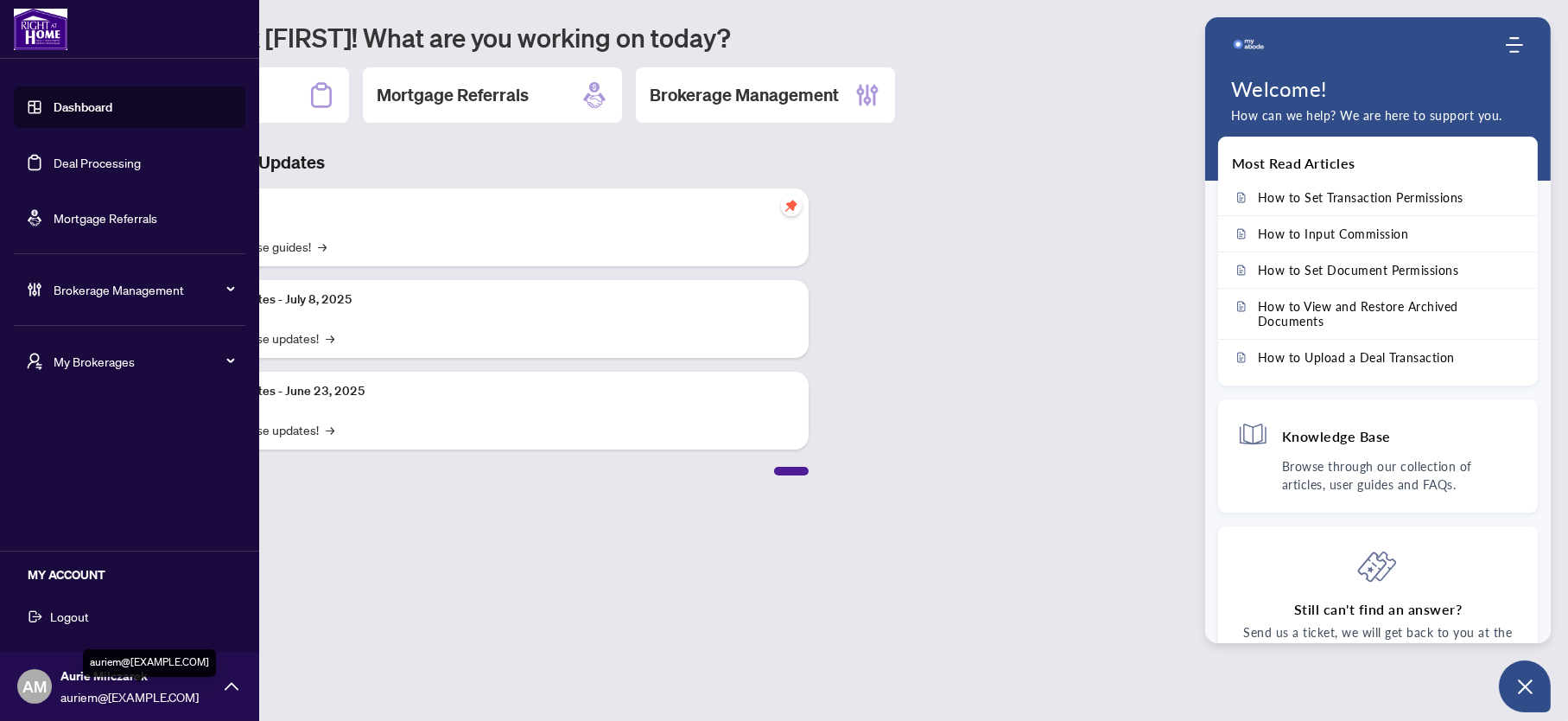 click on "AM [FIRST] [LAST] auriem@[EXAMPLE.COM]" at bounding box center (130, 686) 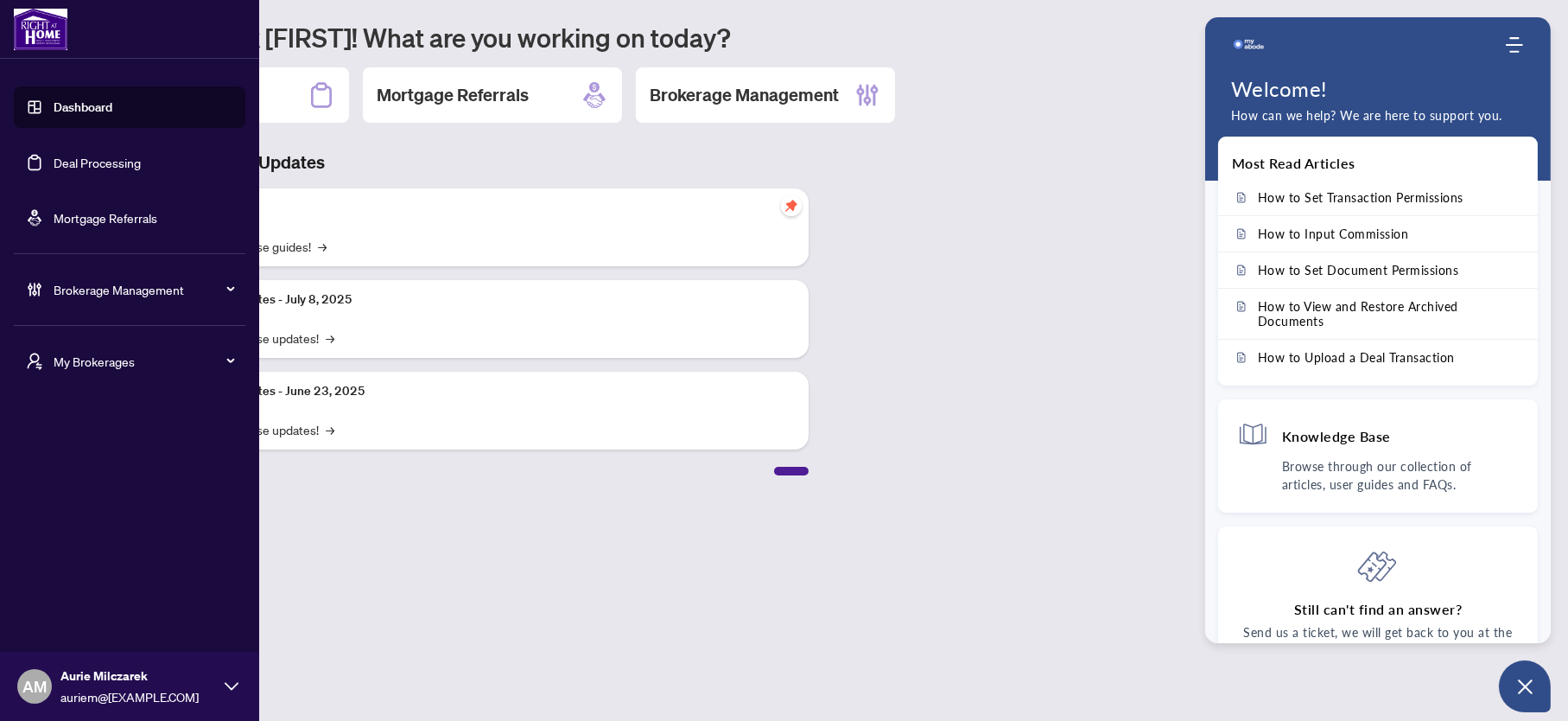 click on "AM" at bounding box center [35, 686] 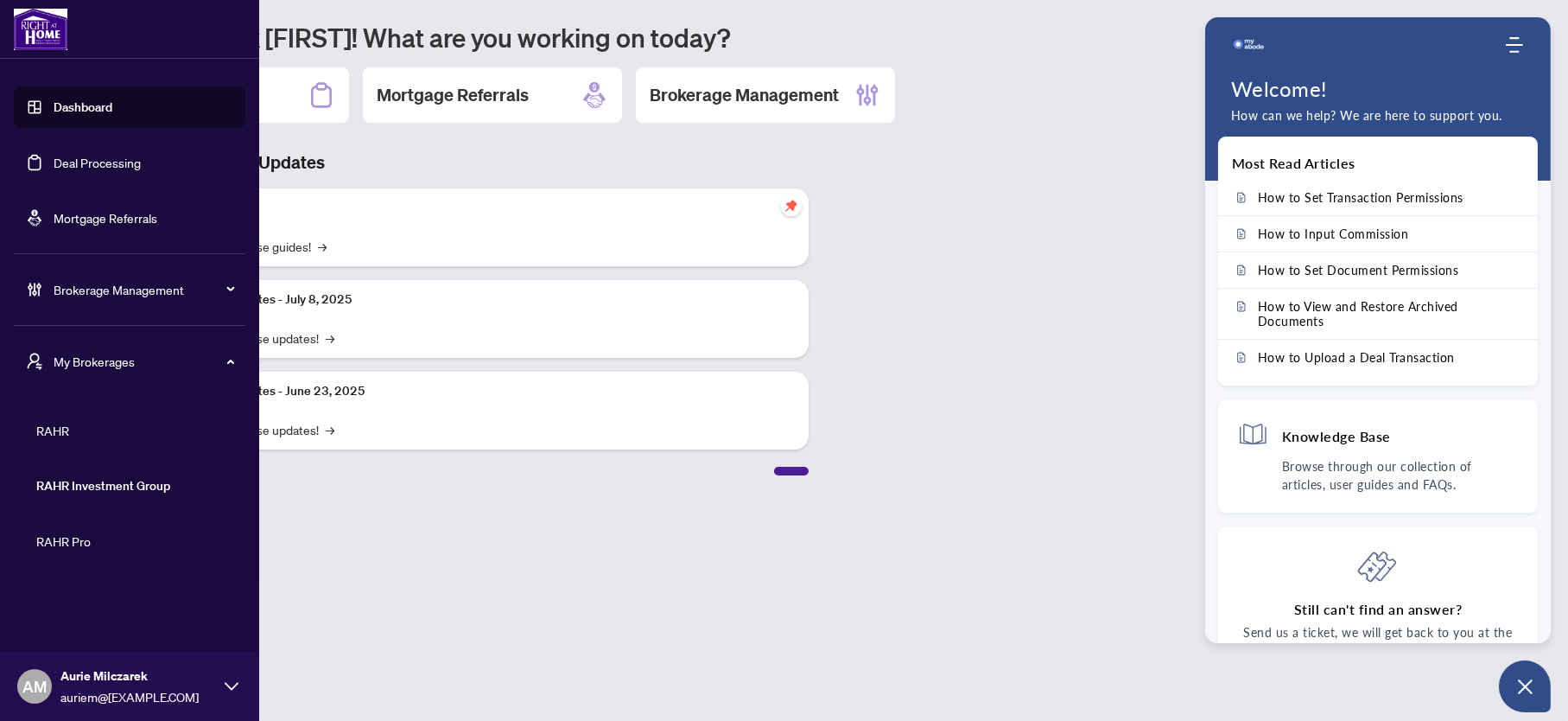 click on "My Brokerages" at bounding box center (143, 361) 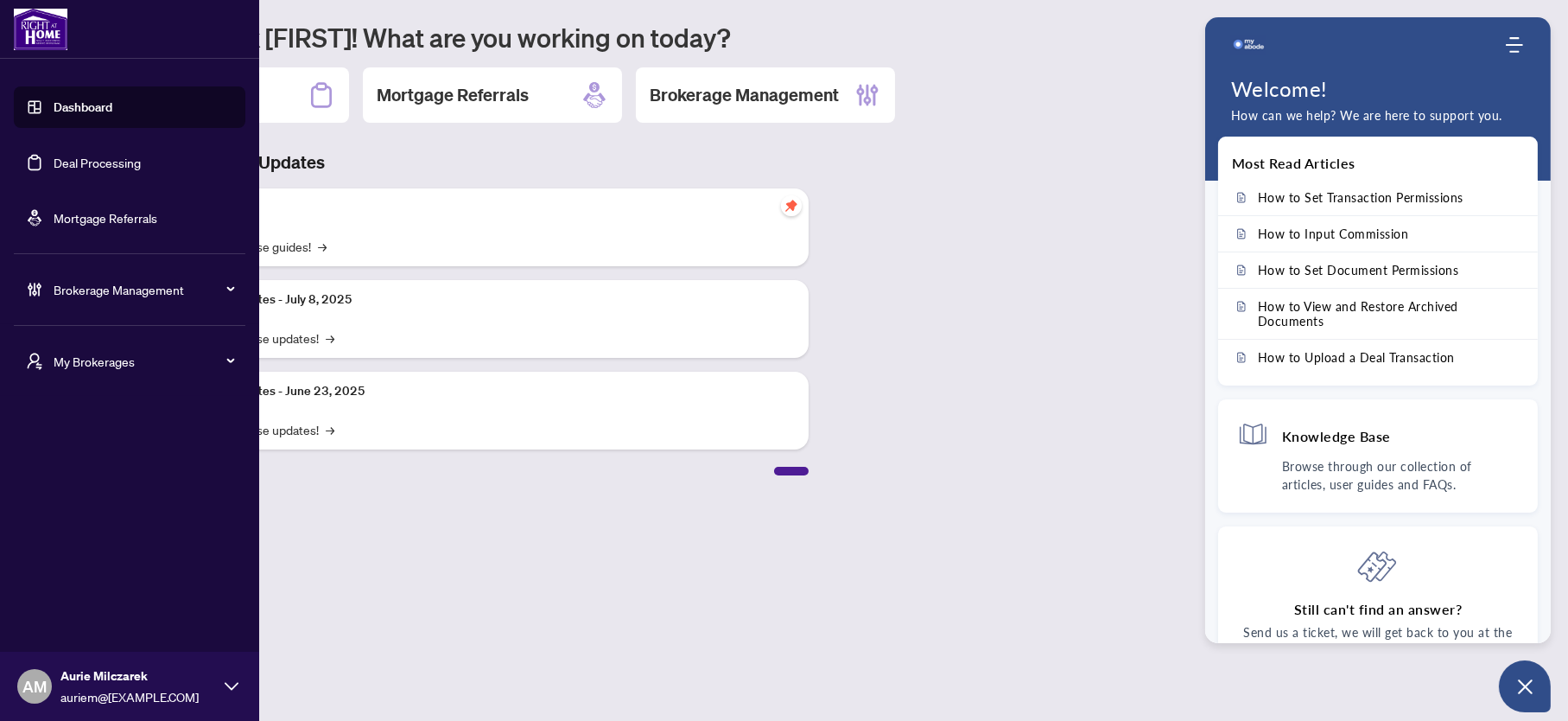 click on "My Brokerages" at bounding box center (143, 361) 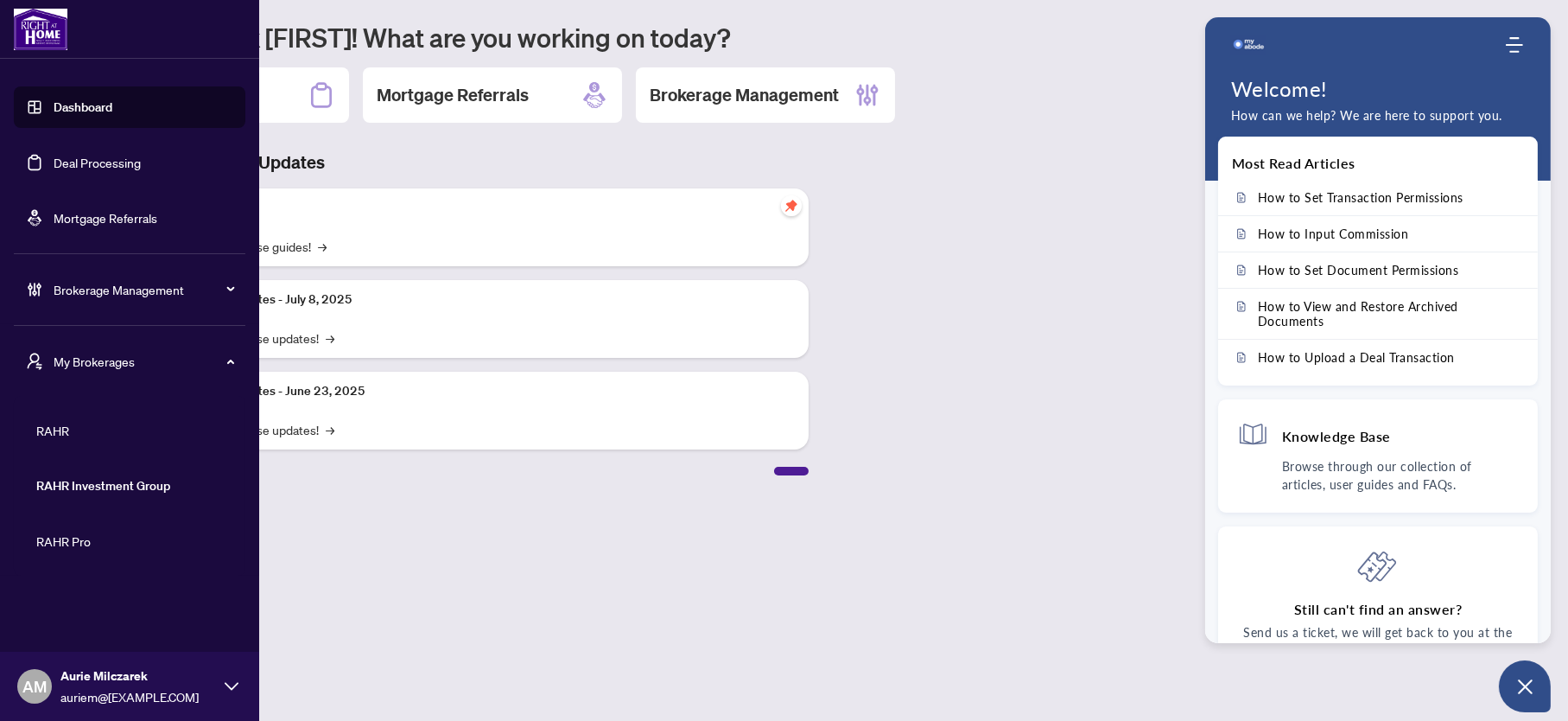 click on "RAHR Investment Group" at bounding box center [135, 486] 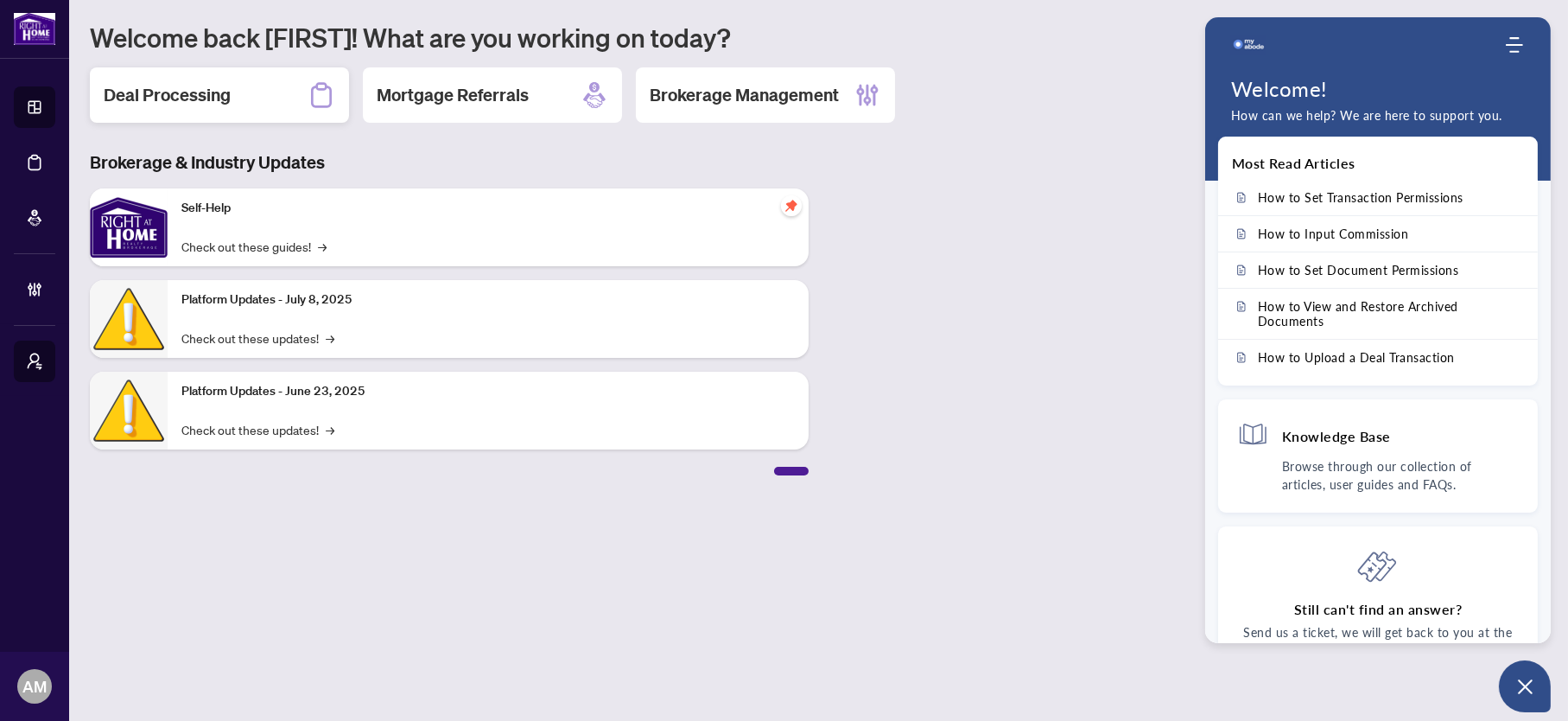 click on "Deal Processing" at bounding box center [167, 95] 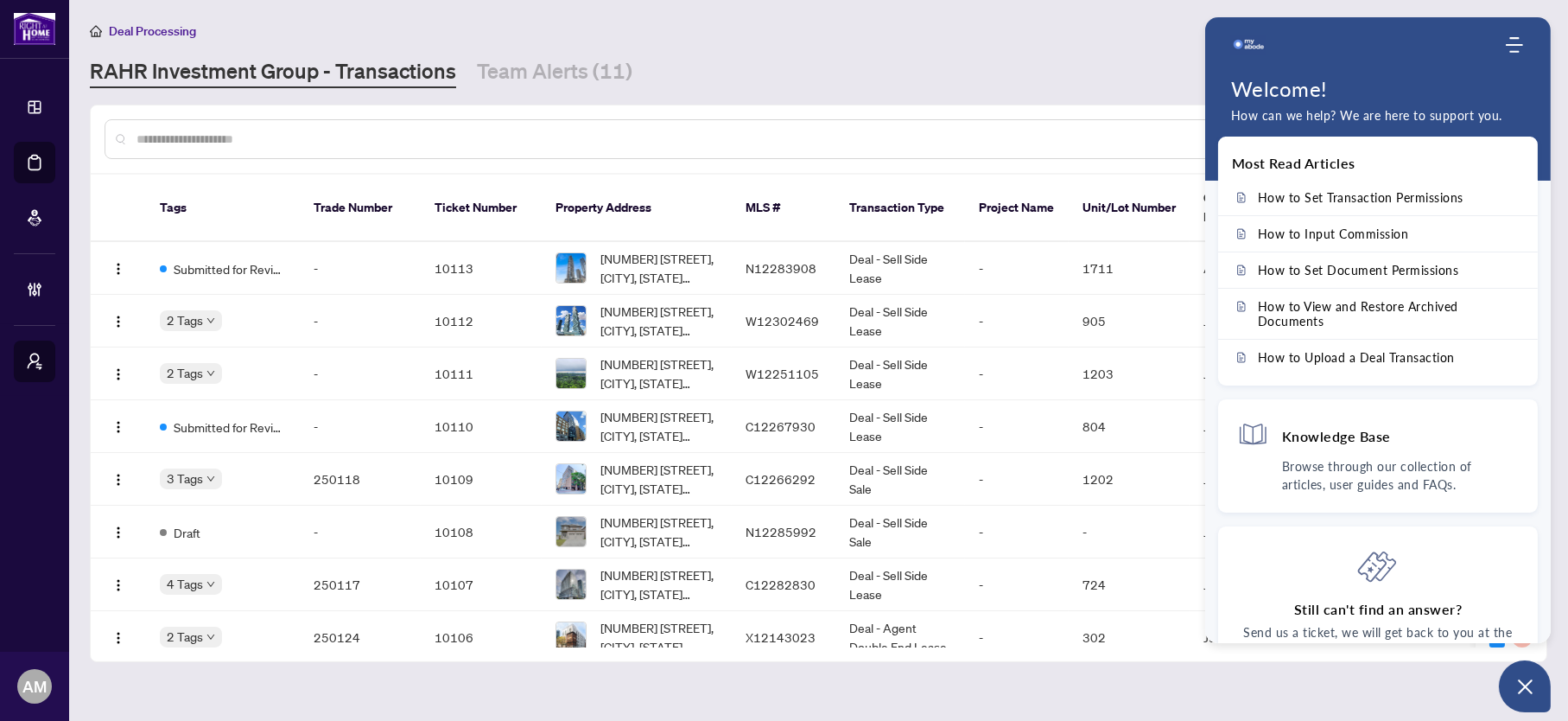 click at bounding box center (746, 139) 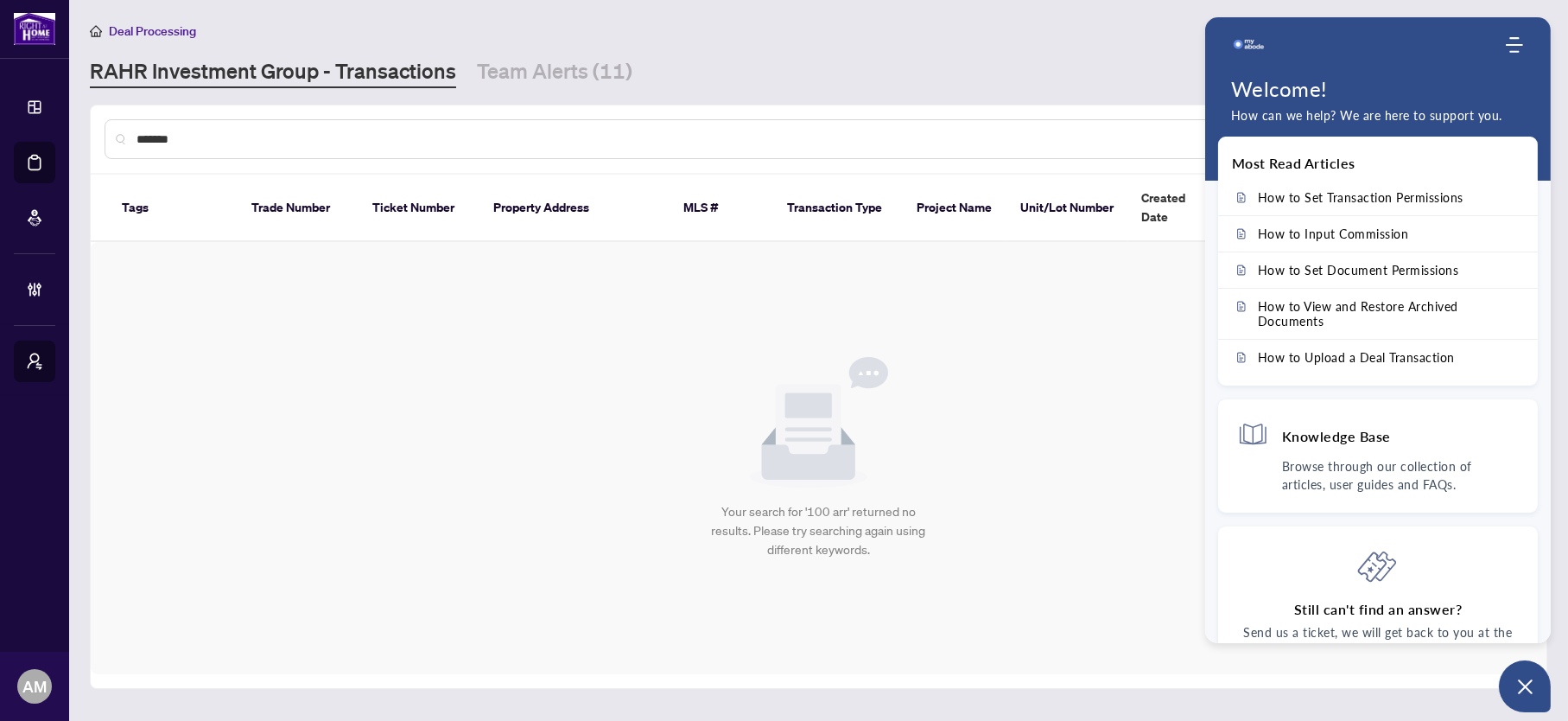 click on "*******" at bounding box center [740, 139] 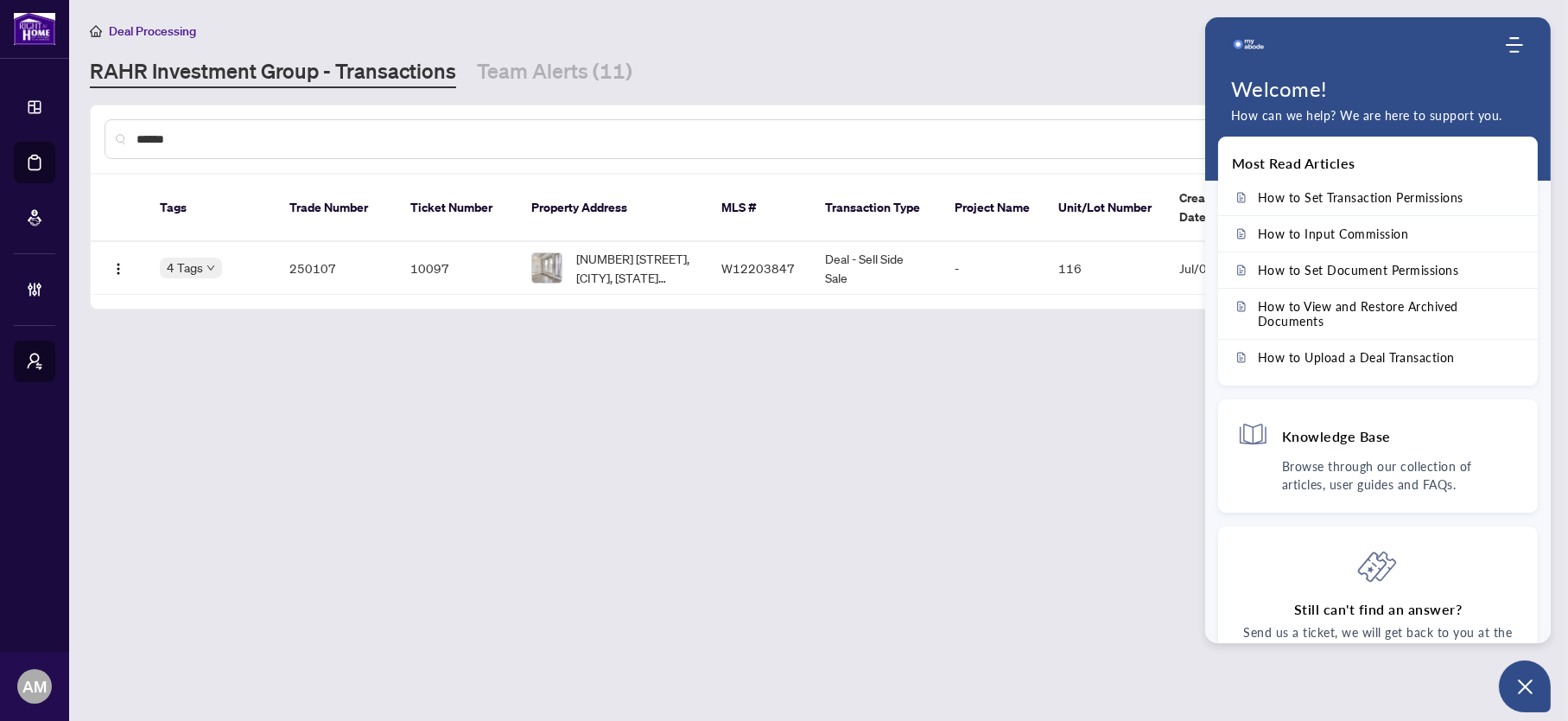 click on "******" at bounding box center [740, 139] 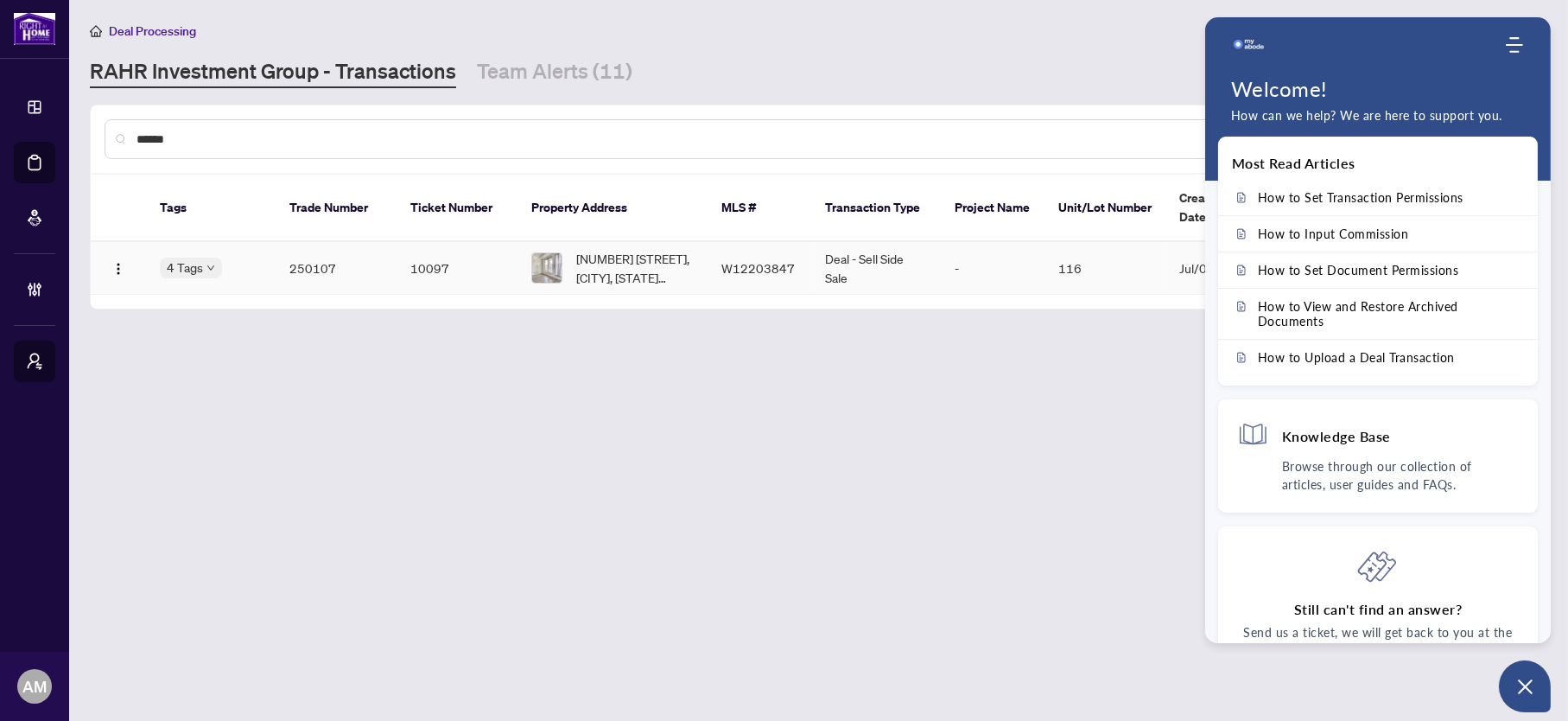 type on "******" 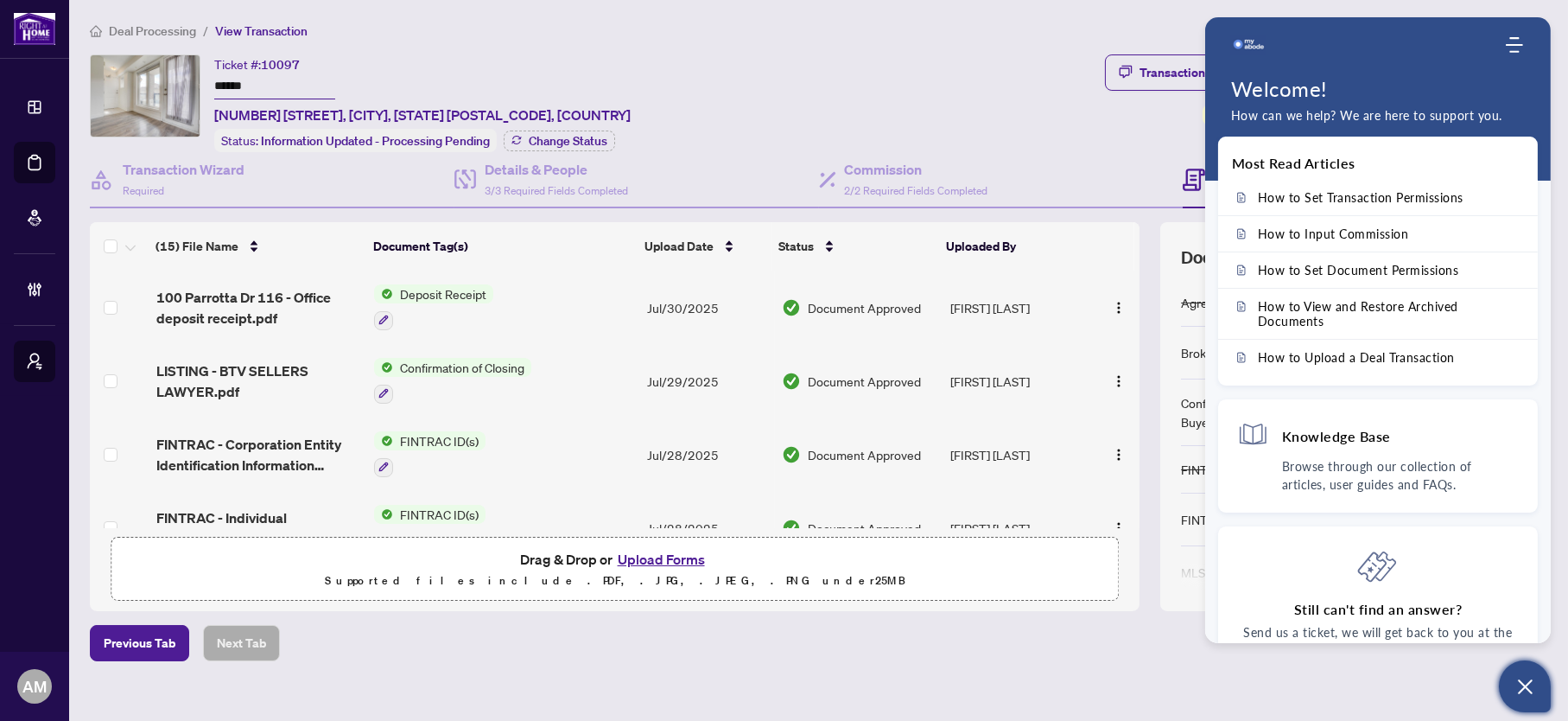 click 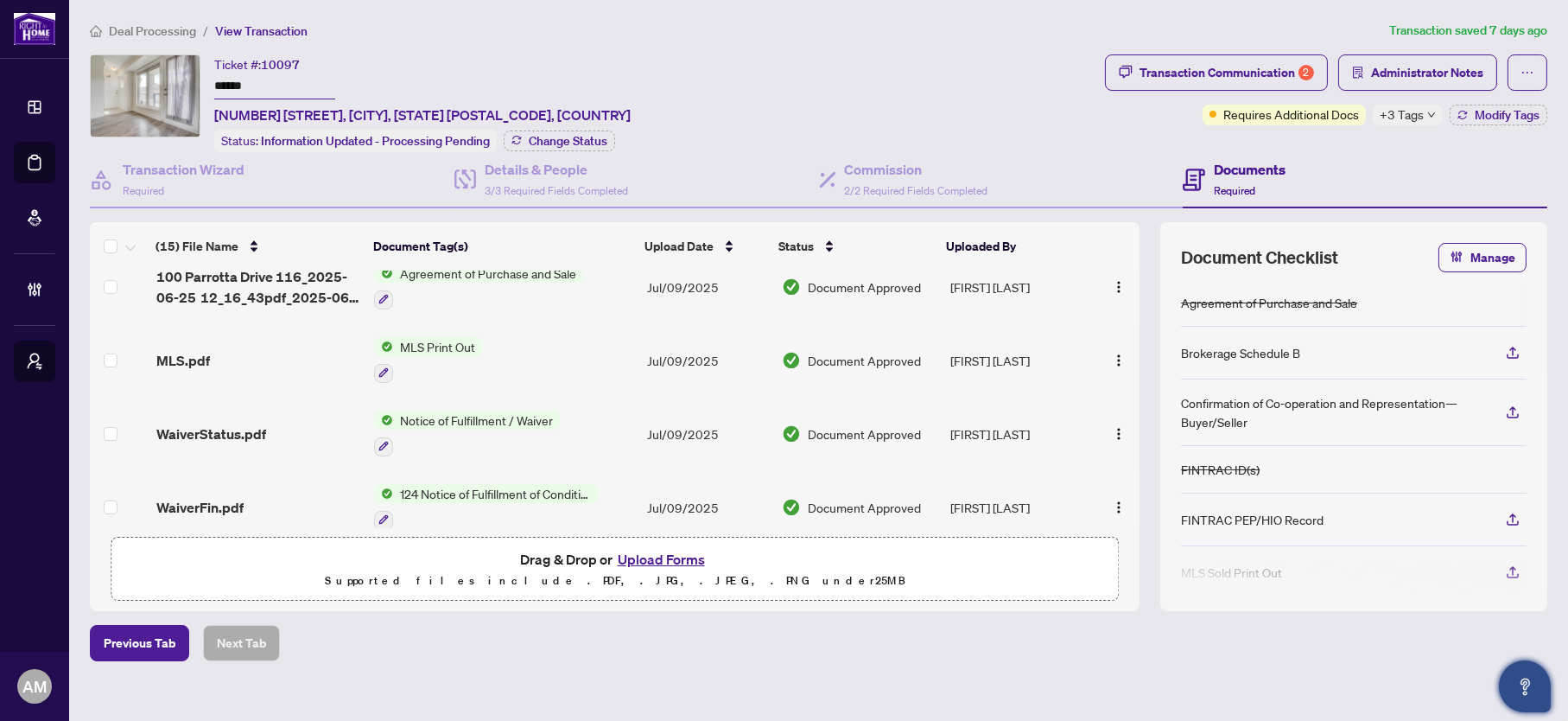 scroll, scrollTop: 835, scrollLeft: 0, axis: vertical 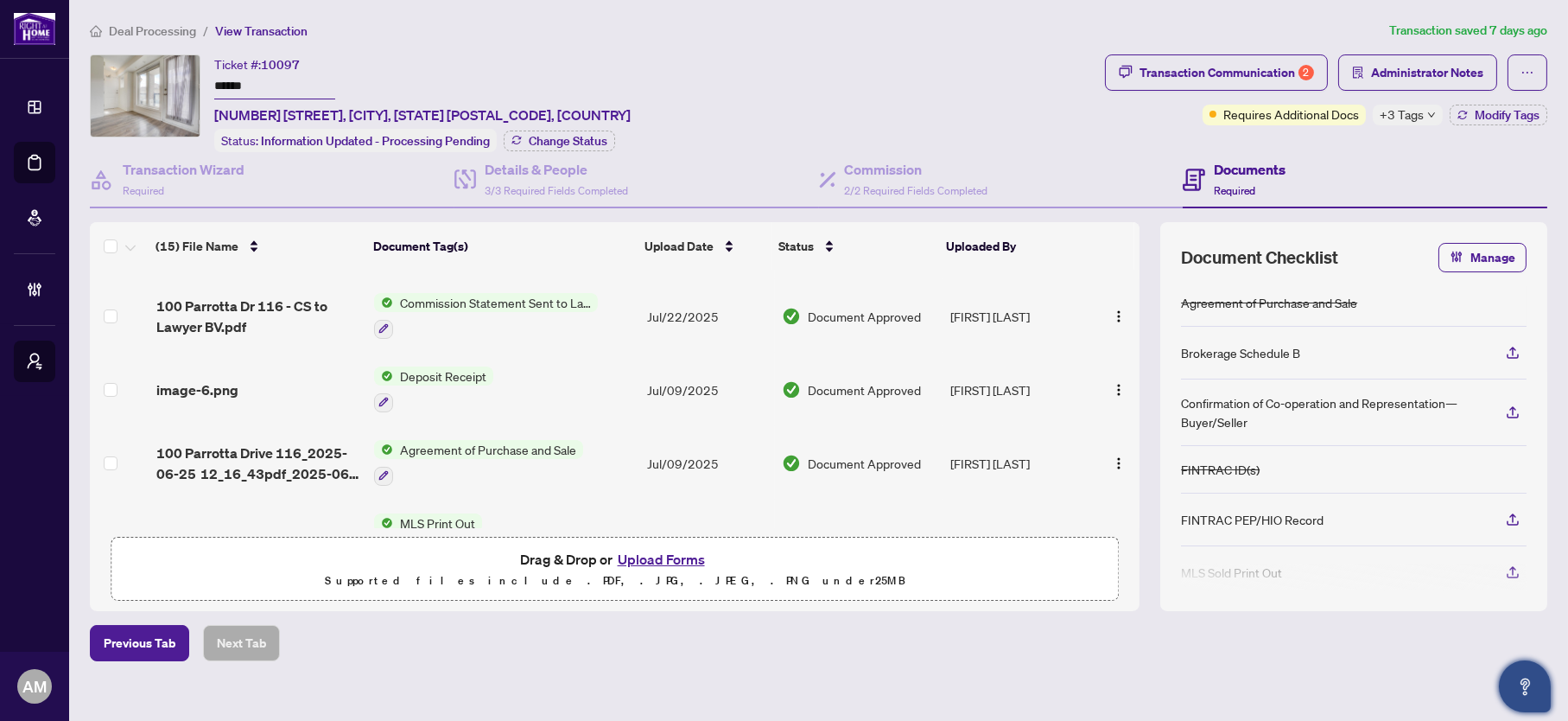 click on "100 Parrotta Drive 116_2025-06-25 12_16_43pdf_2025-06-28 14_01_20.pdf" at bounding box center [258, 463] 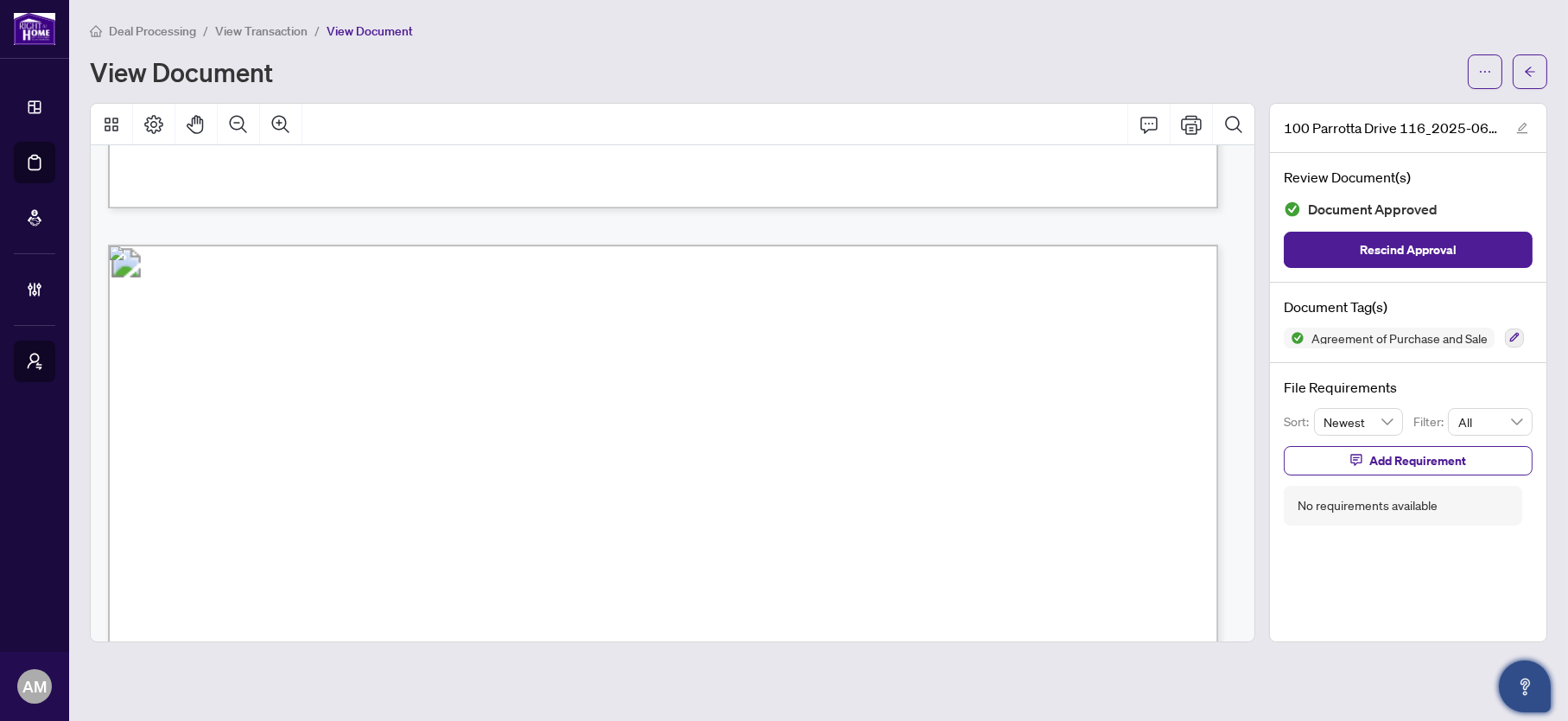 scroll, scrollTop: 7392, scrollLeft: 0, axis: vertical 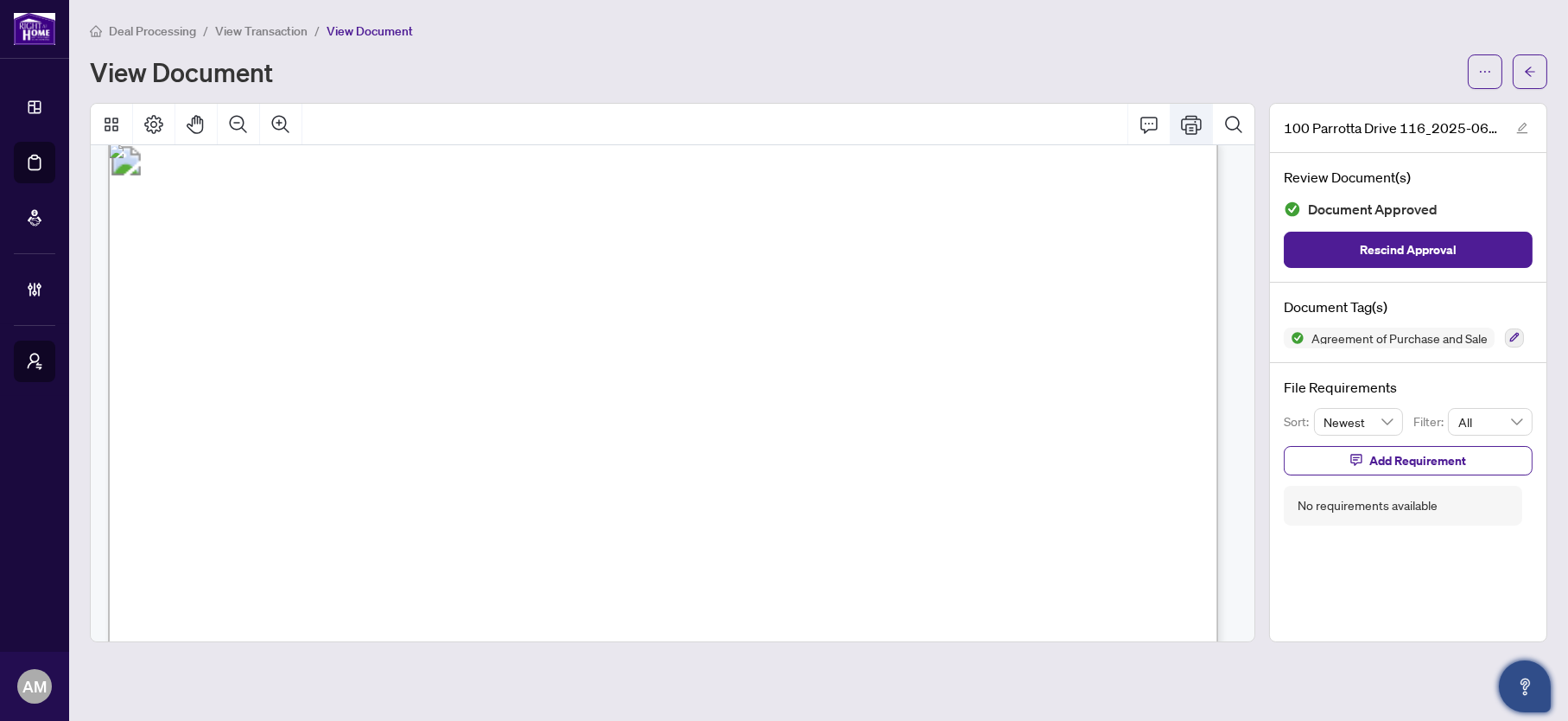 click 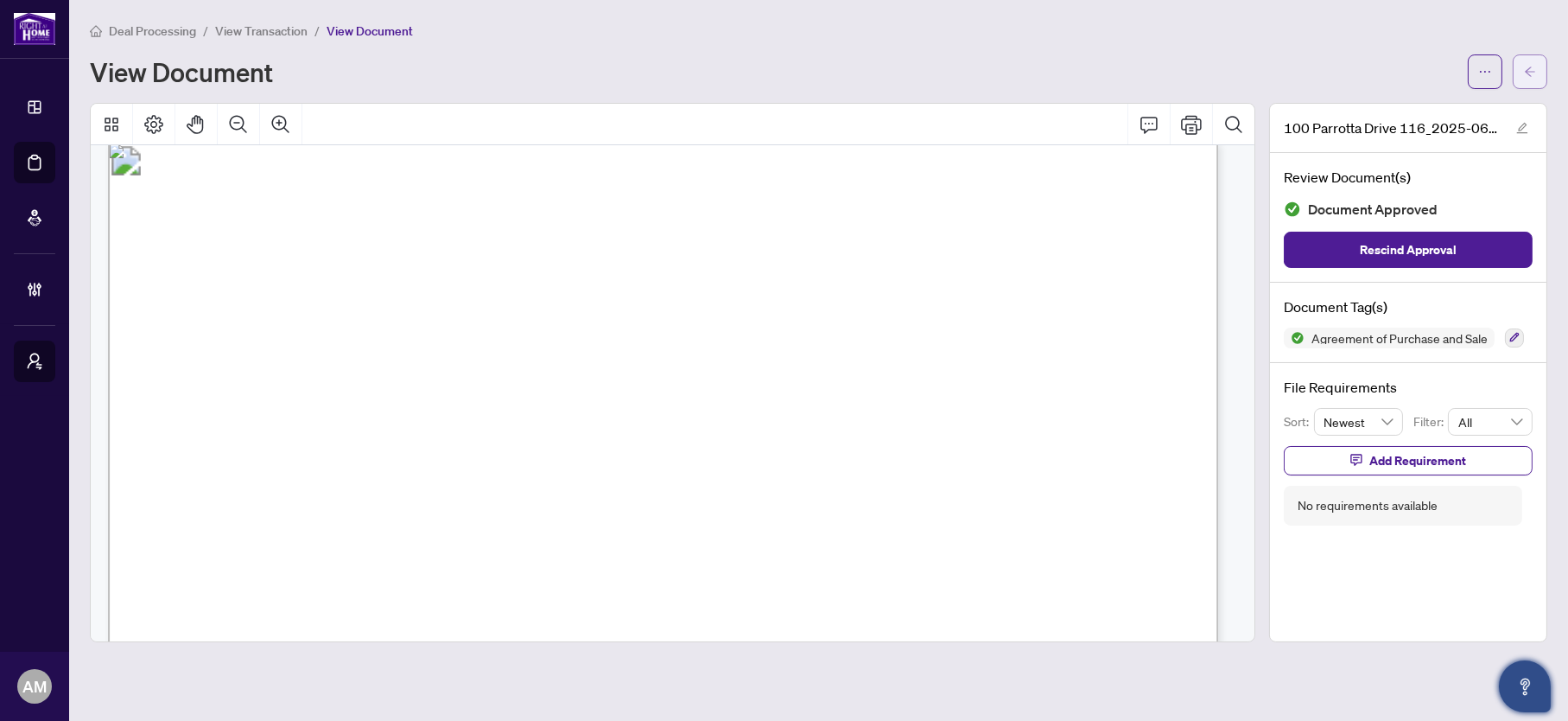 click at bounding box center (1530, 72) 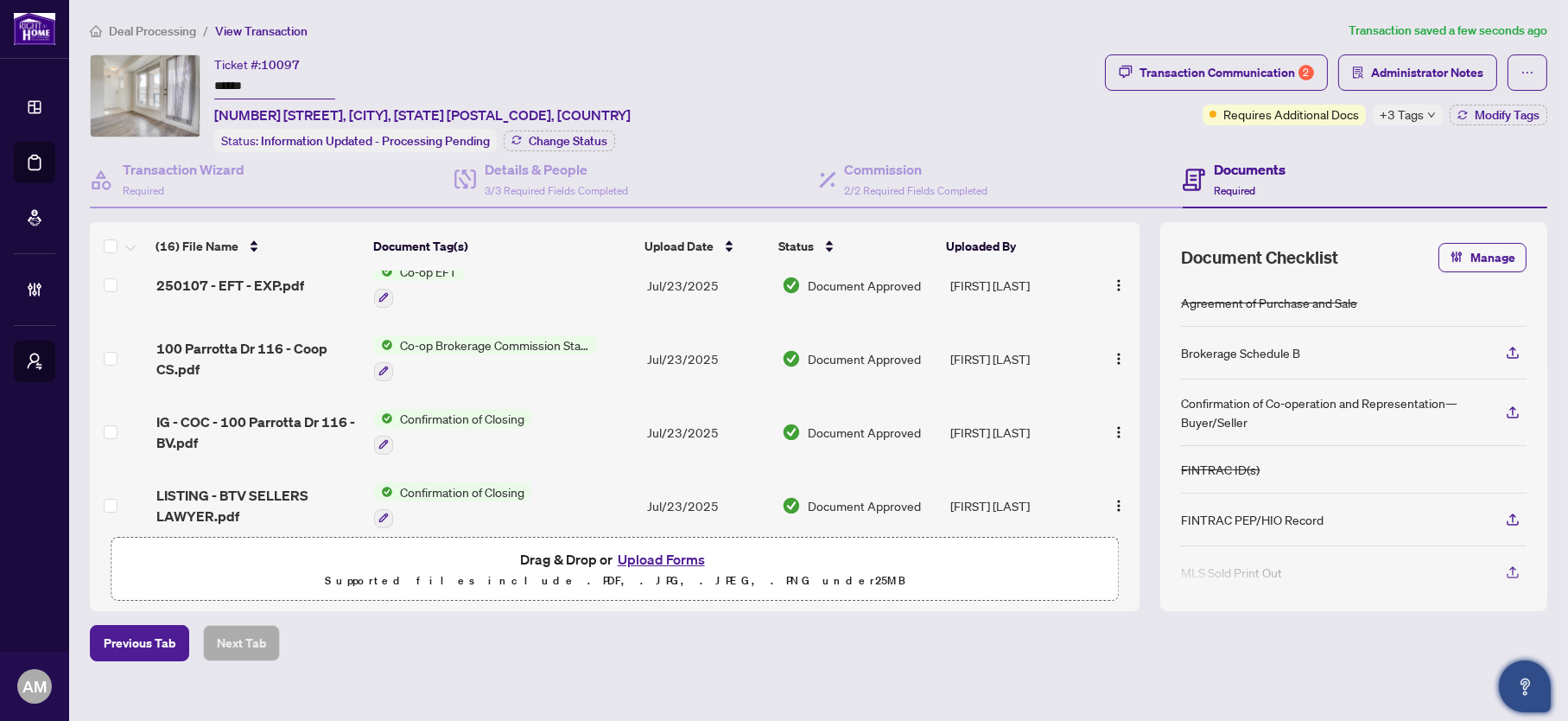 scroll, scrollTop: 0, scrollLeft: 0, axis: both 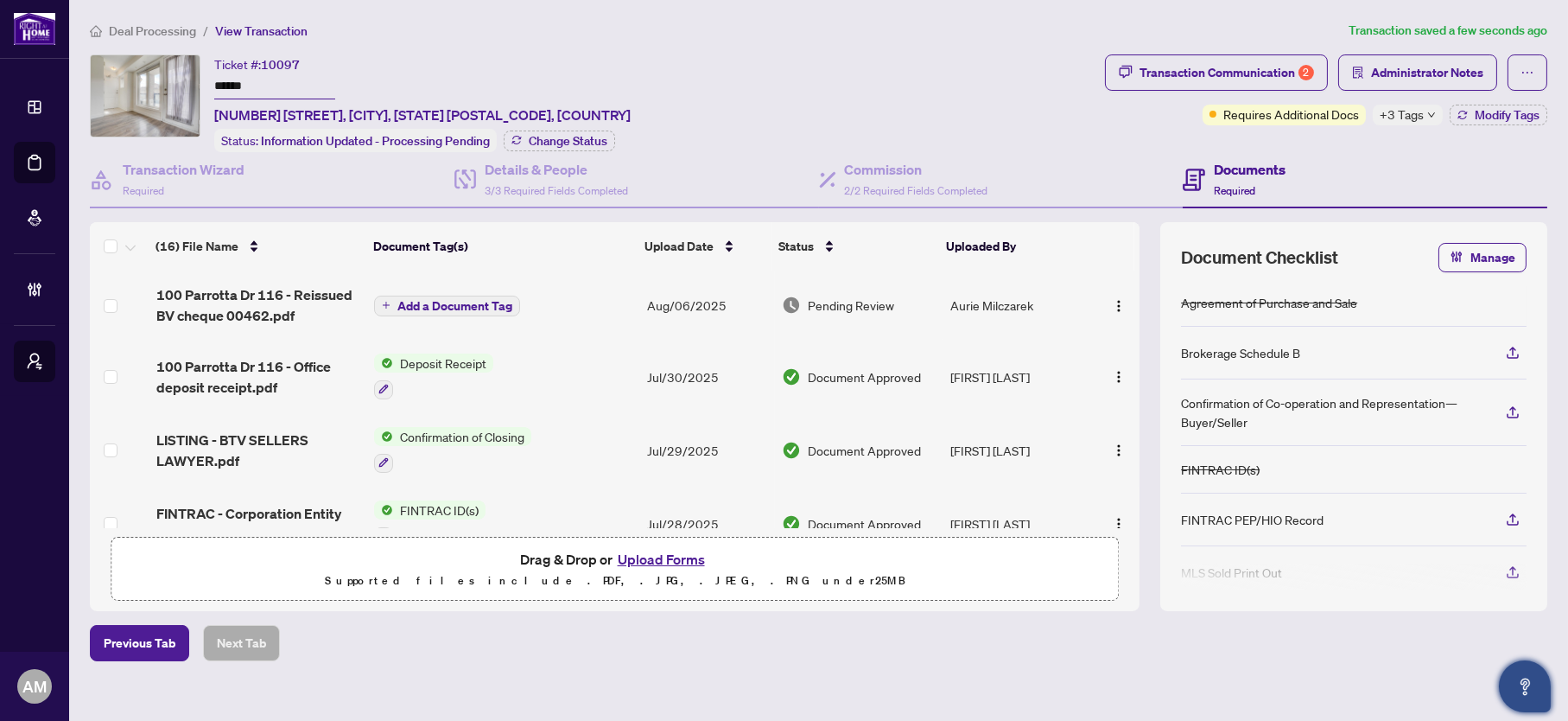 click on "Add a Document Tag" at bounding box center (454, 306) 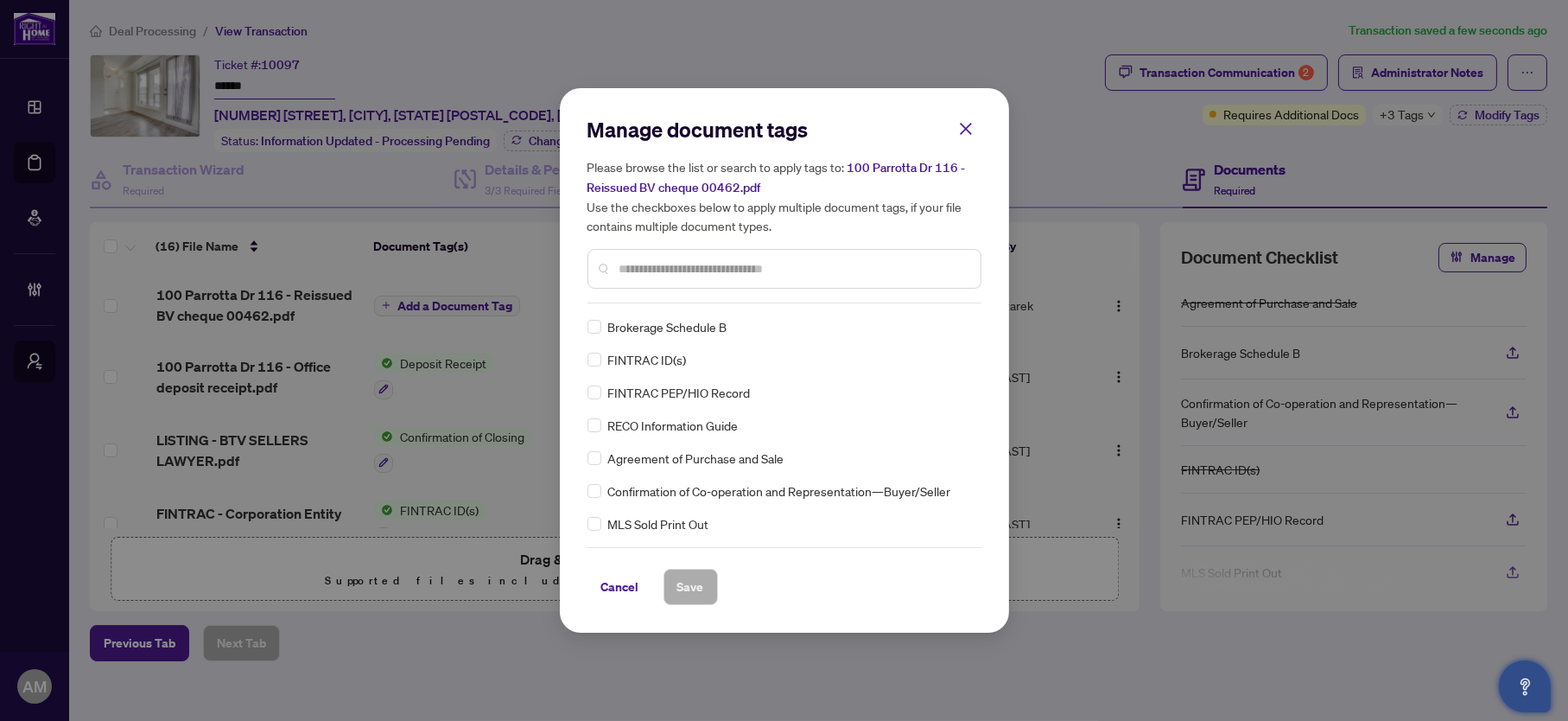 click at bounding box center [793, 269] 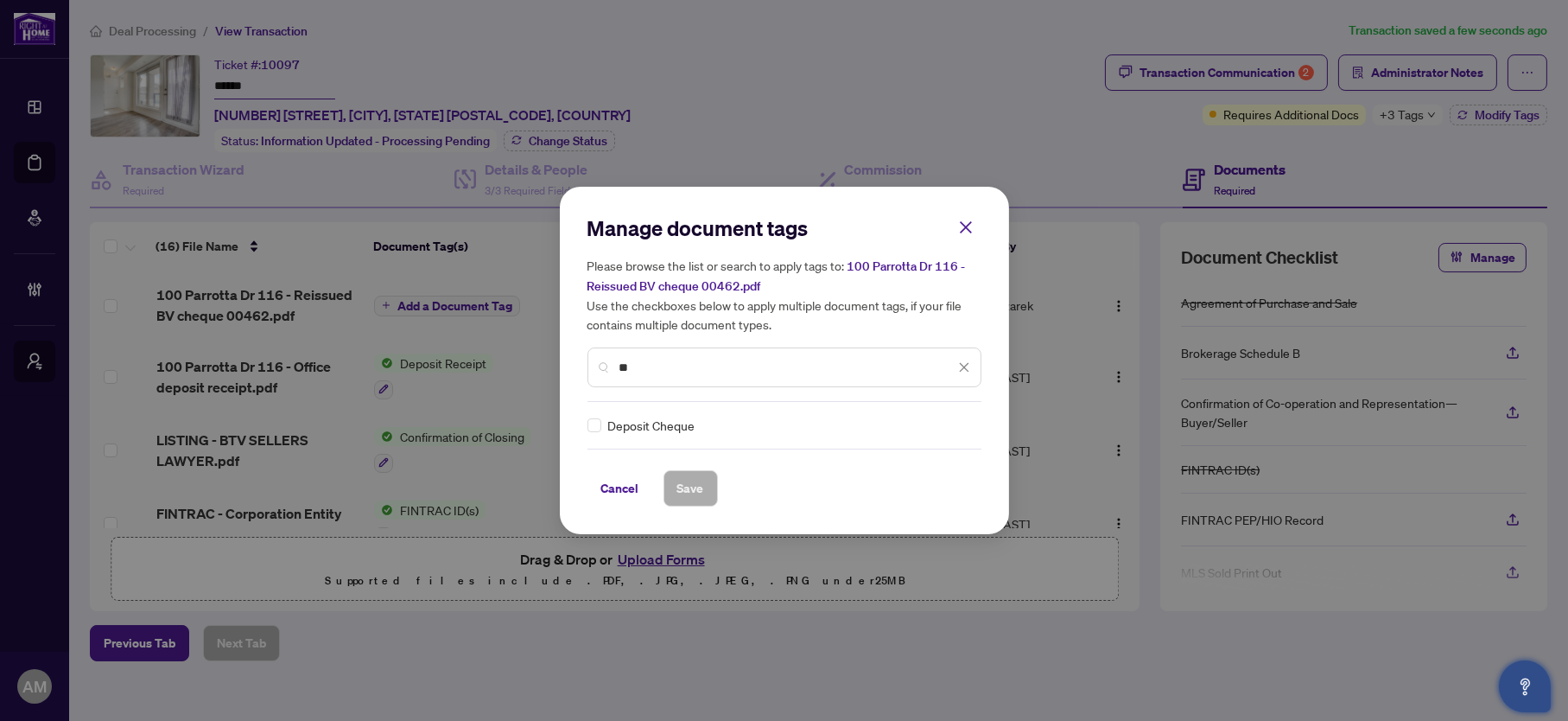 type on "*" 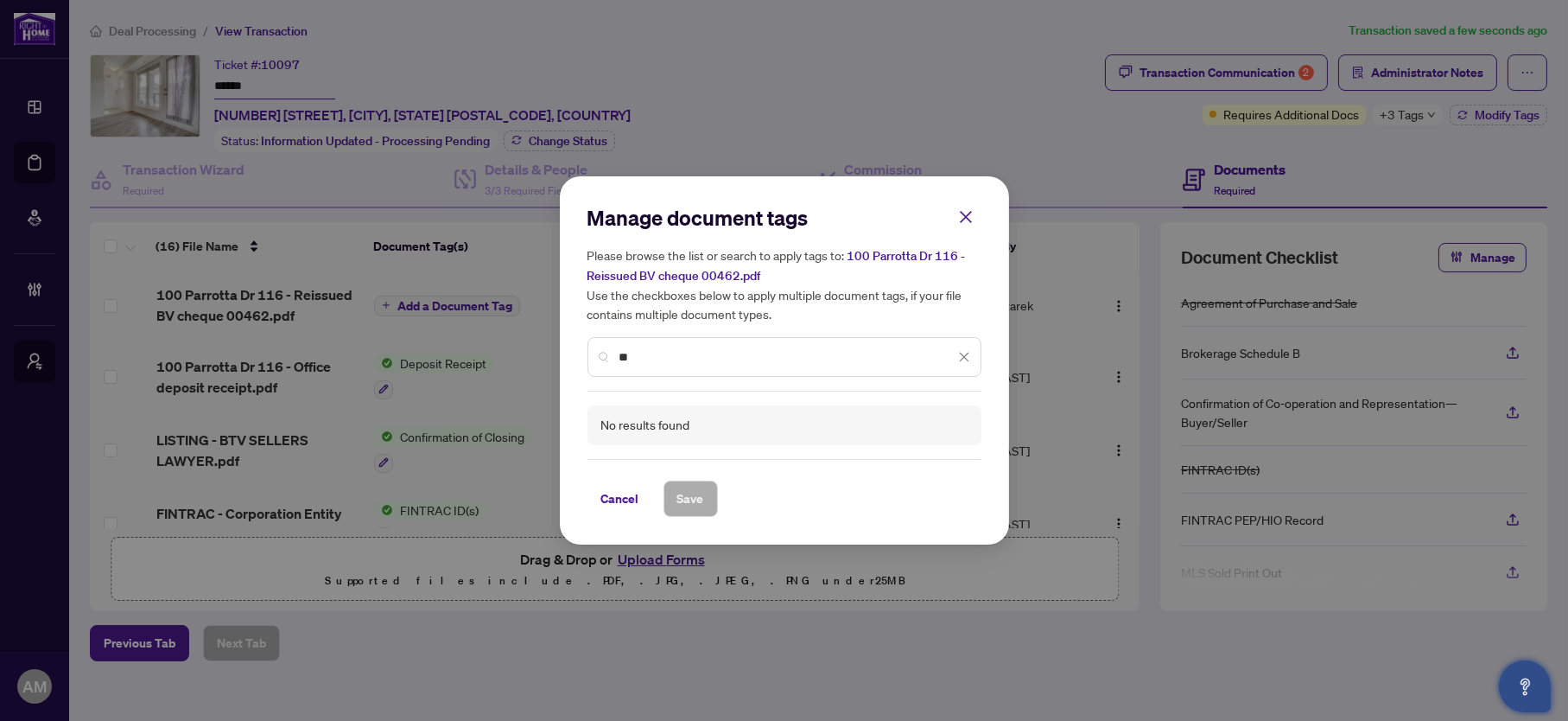 type on "*" 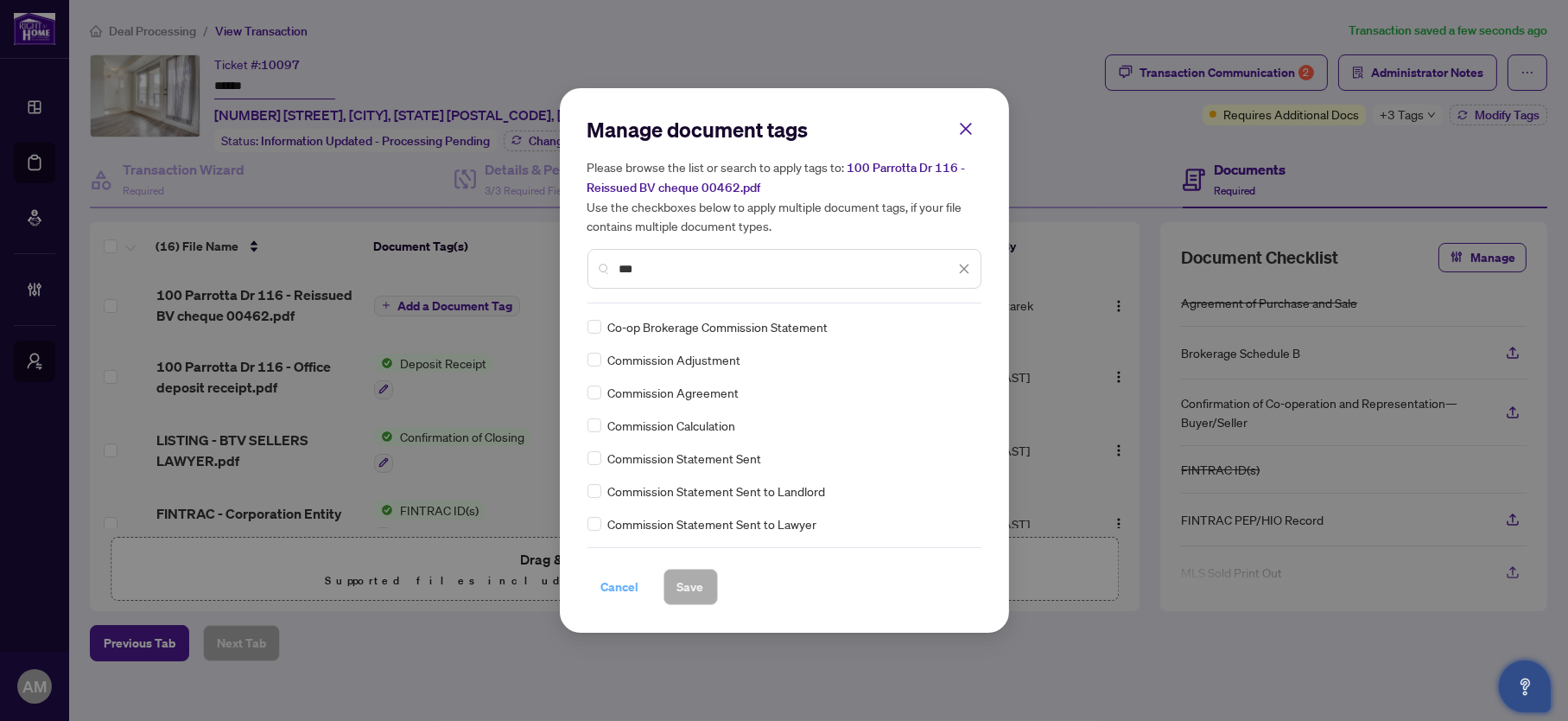 type on "***" 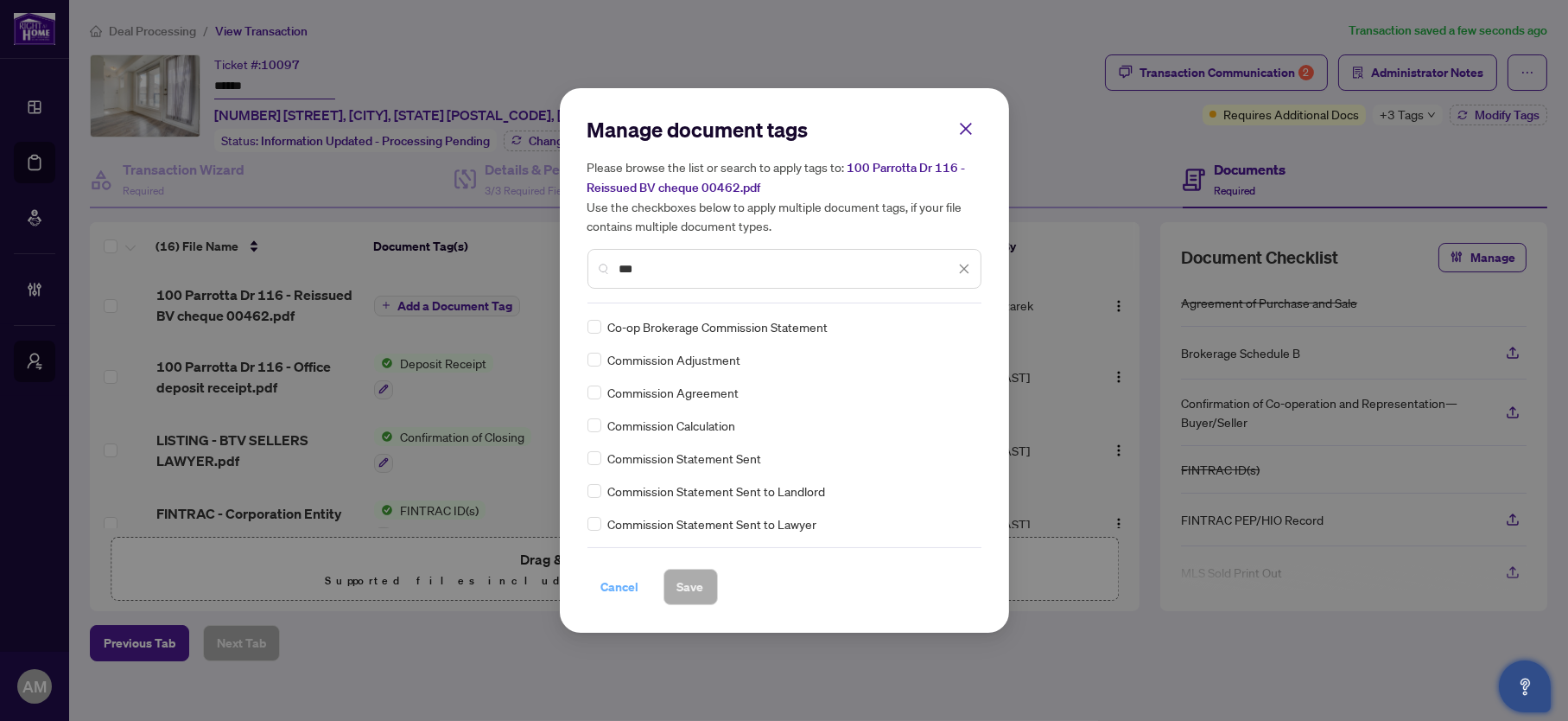 click on "Cancel" at bounding box center (620, 587) 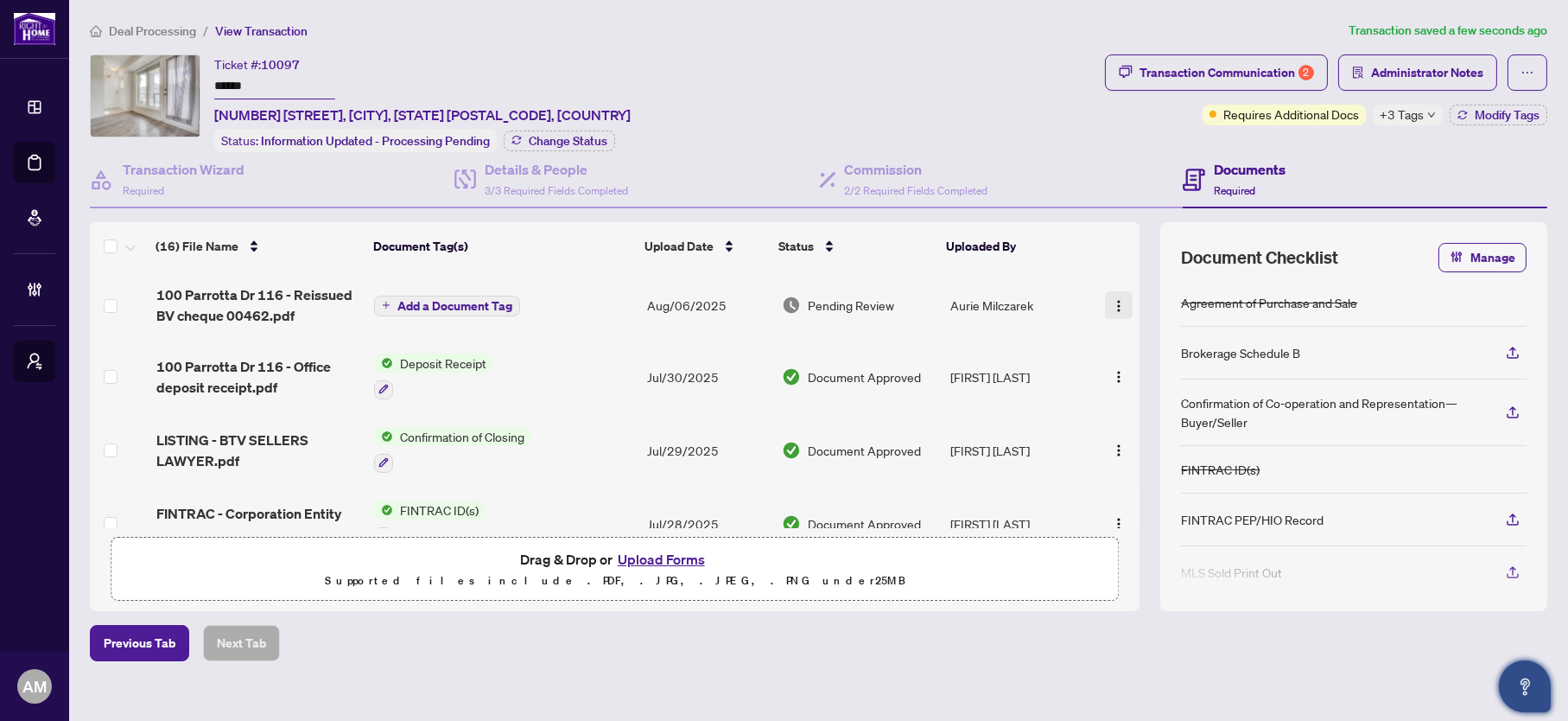 click at bounding box center (1119, 306) 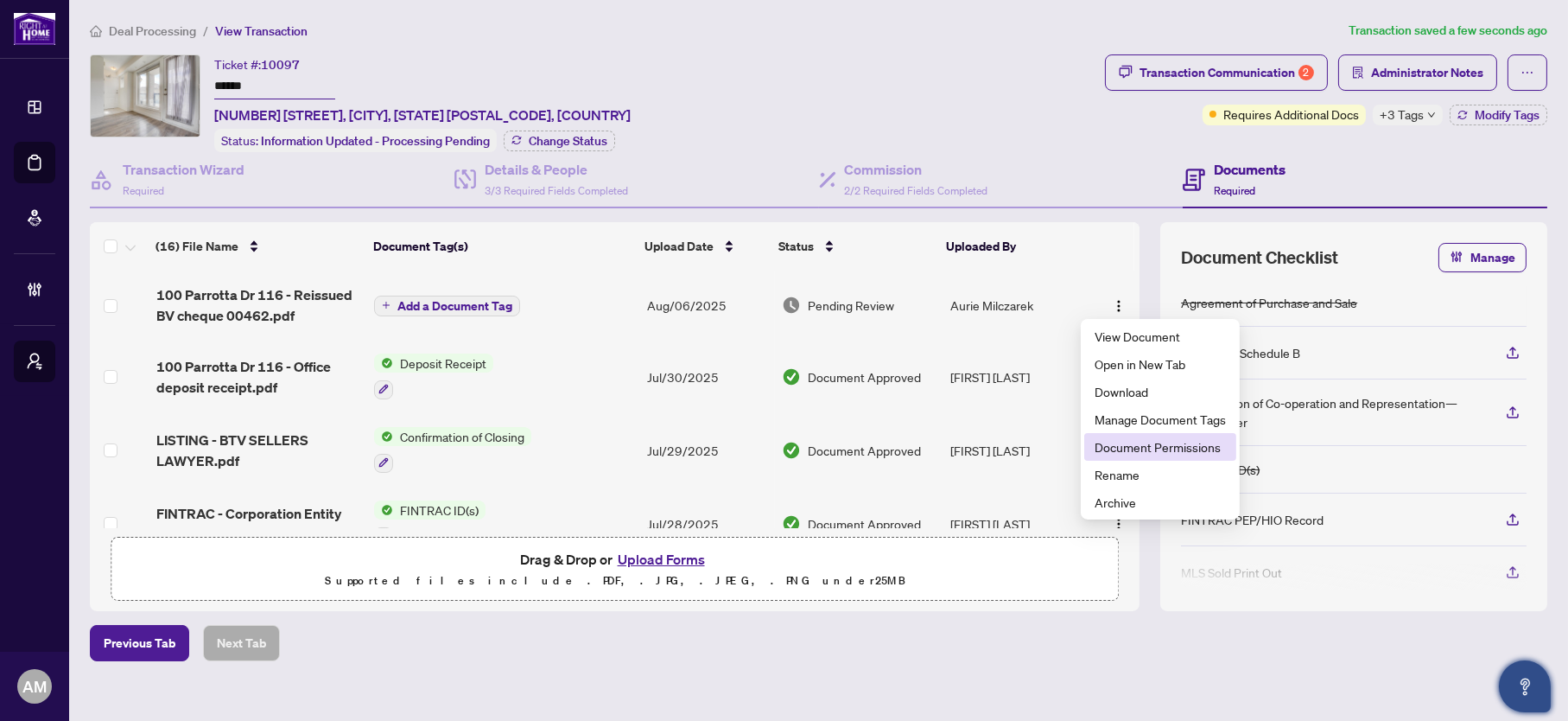 click on "Document Permissions" at bounding box center (1160, 447) 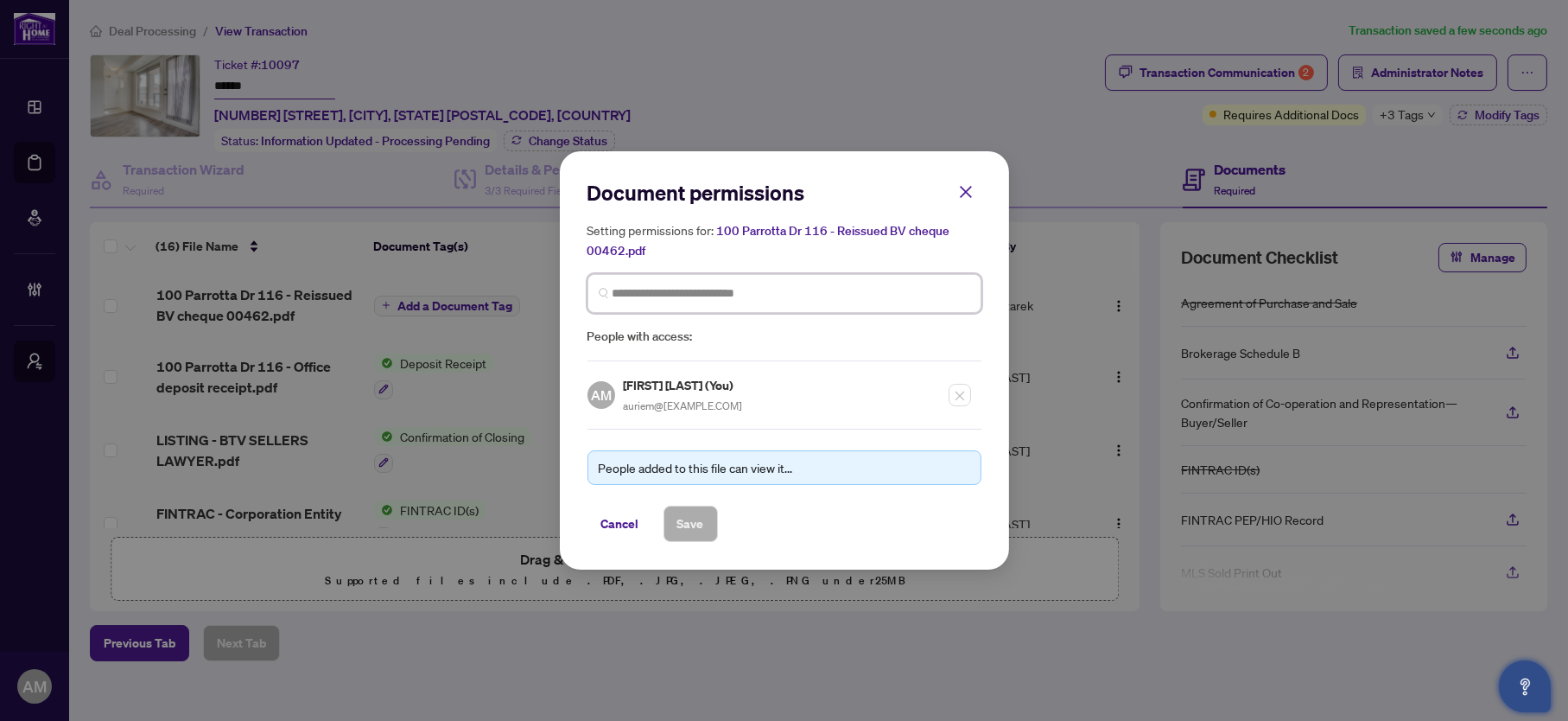 click at bounding box center [791, 293] 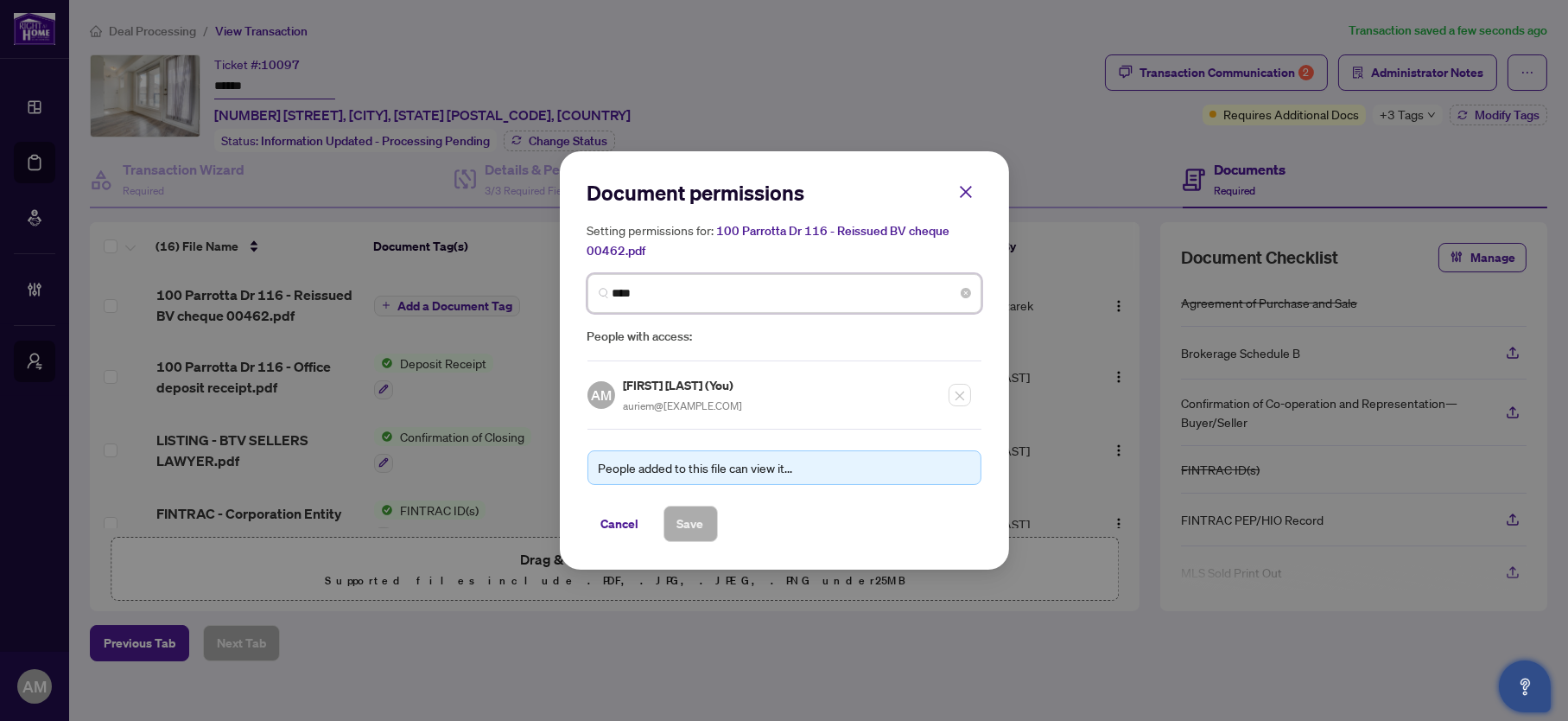 type on "*****" 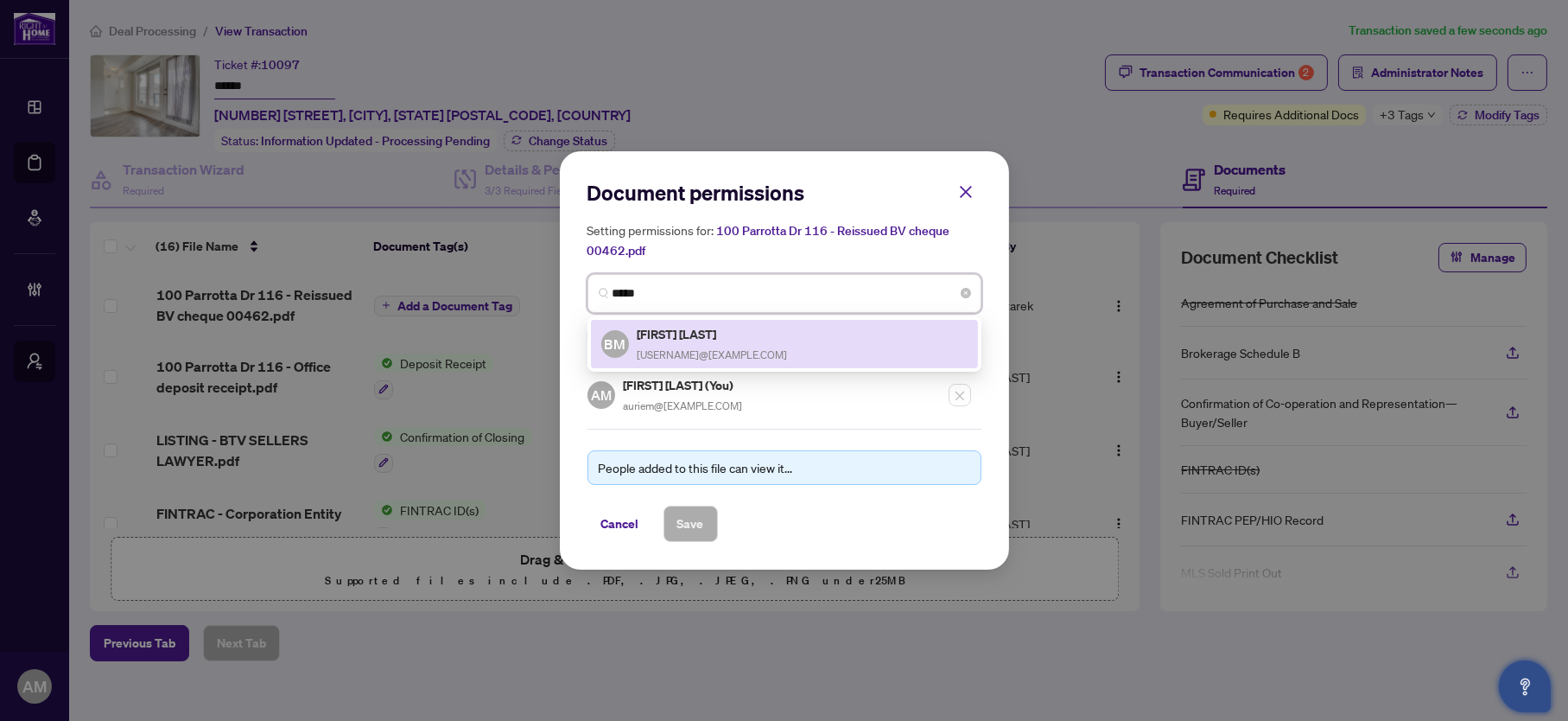 click on "[FIRST] [LAST]" at bounding box center (713, 334) 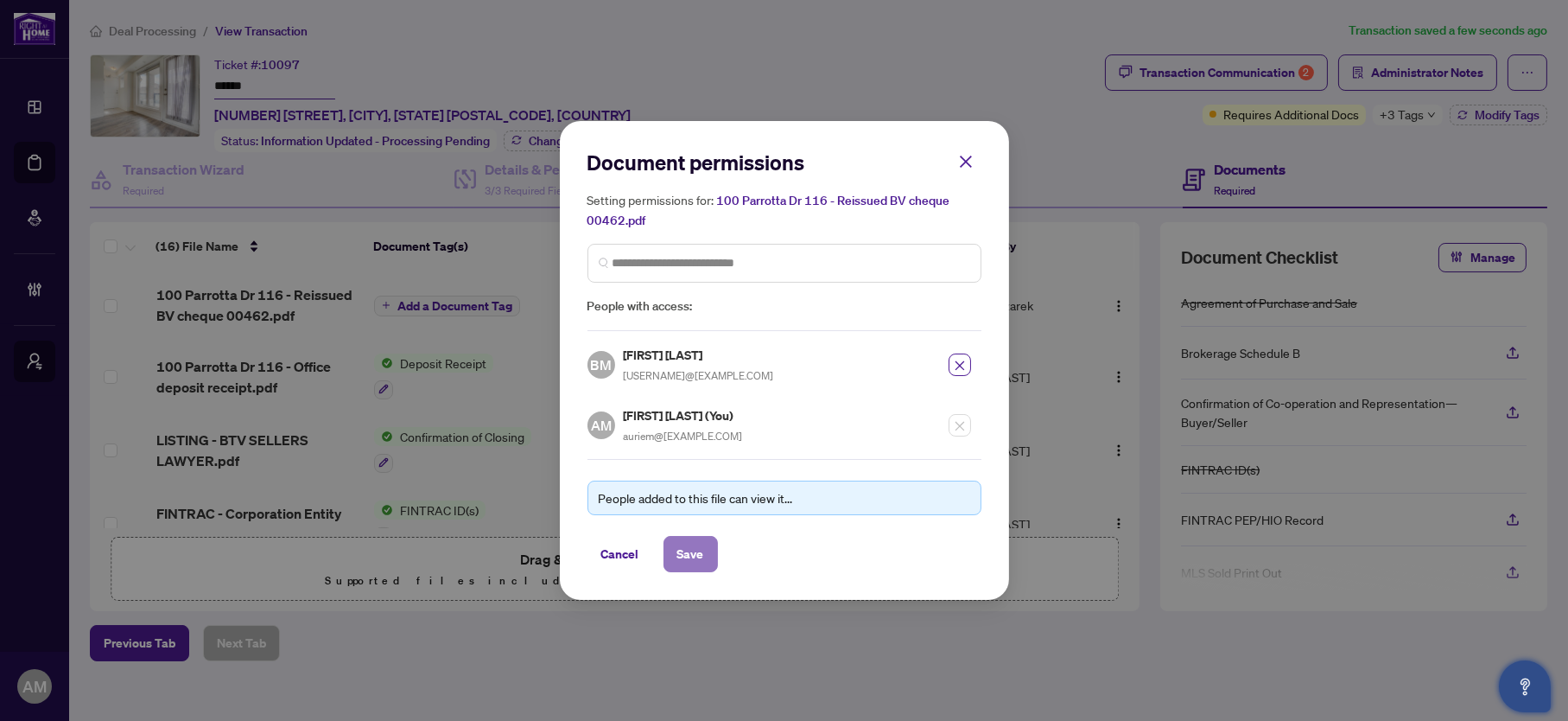 click on "Save" at bounding box center [690, 554] 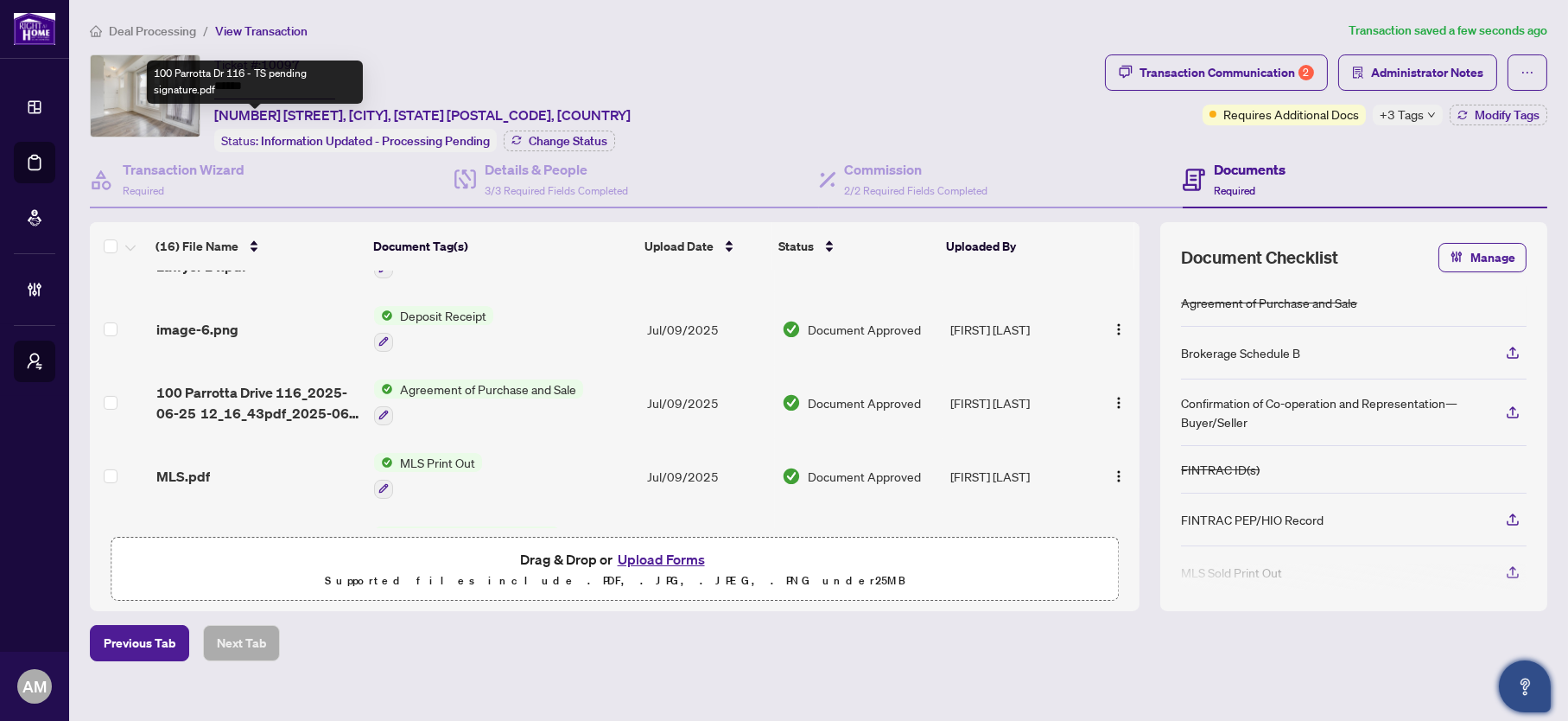 scroll, scrollTop: 904, scrollLeft: 0, axis: vertical 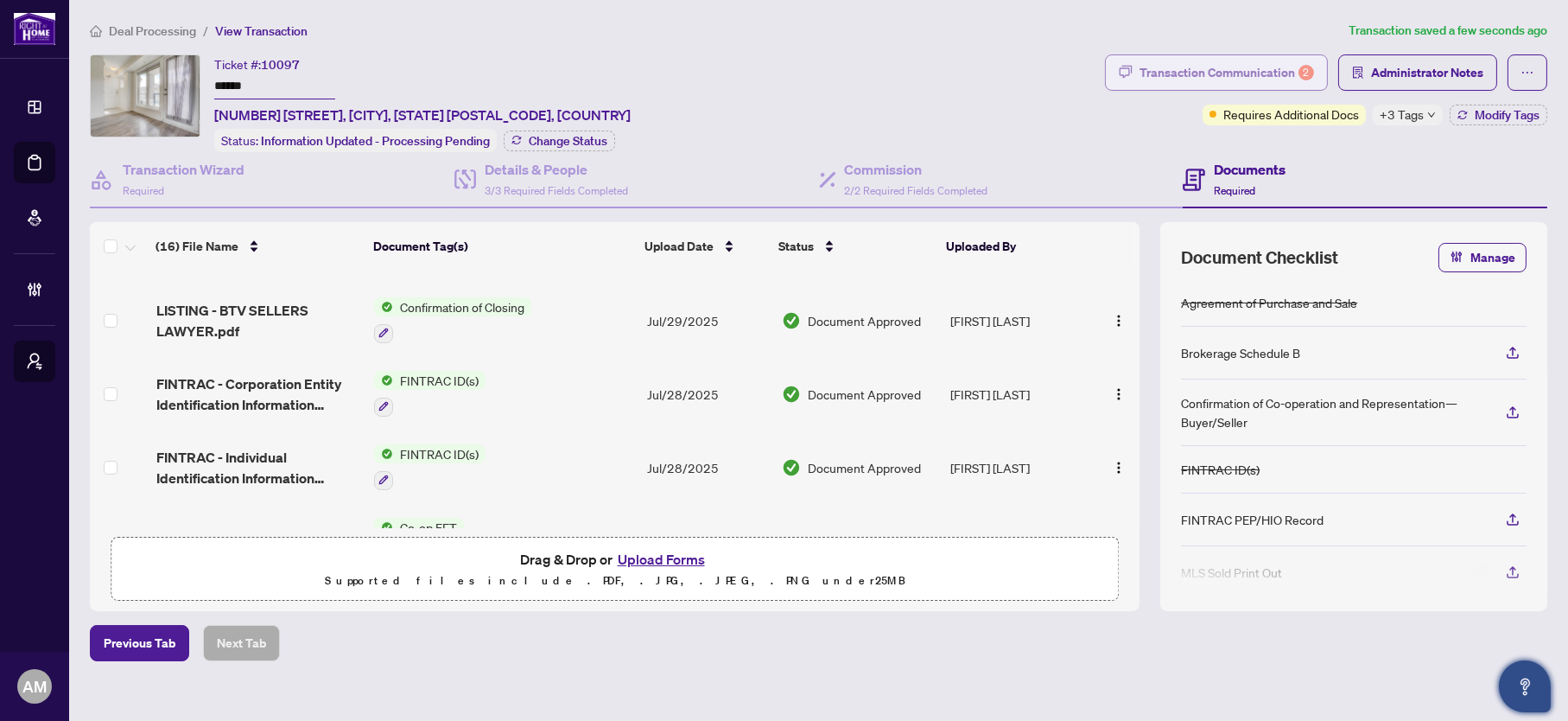 click on "Transaction Communication 2" at bounding box center (1227, 73) 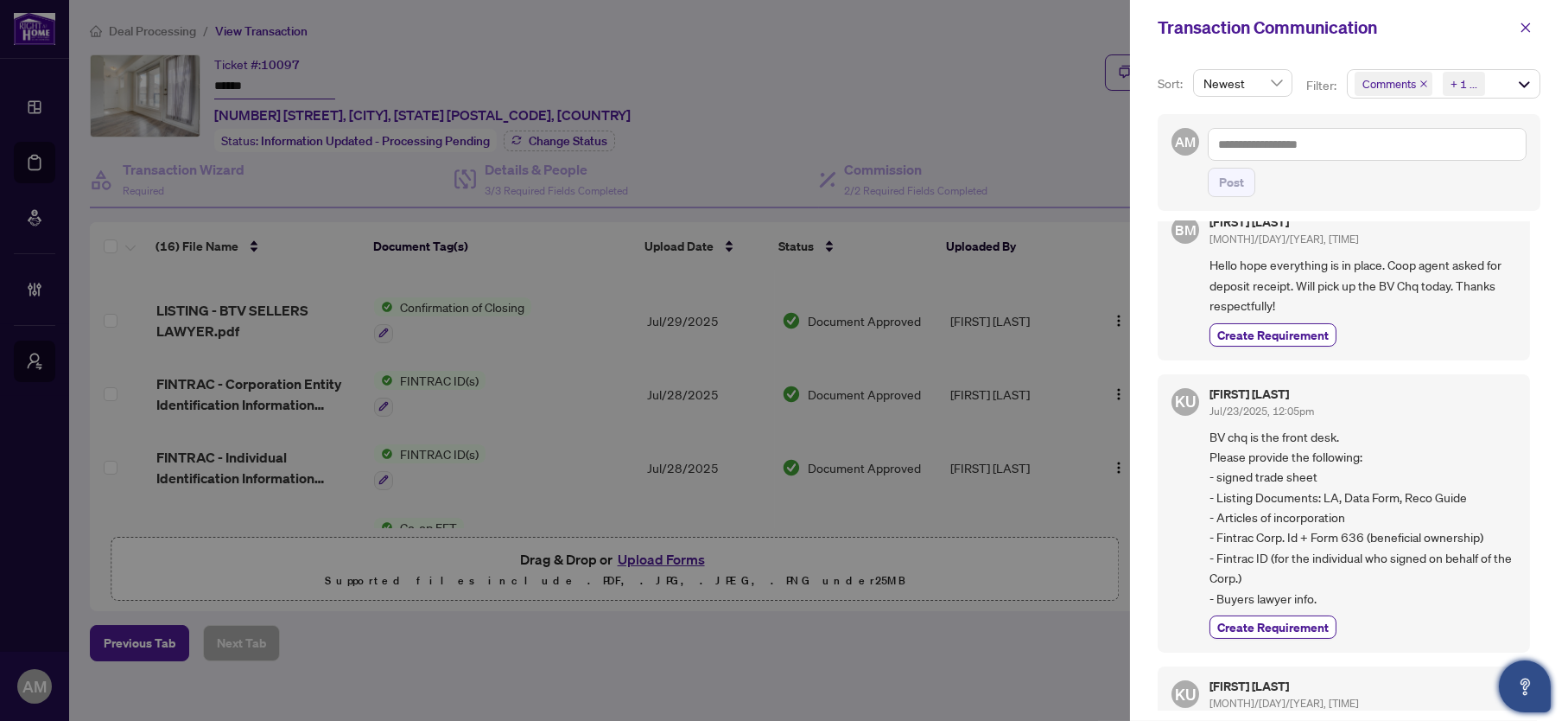 scroll, scrollTop: 259, scrollLeft: 0, axis: vertical 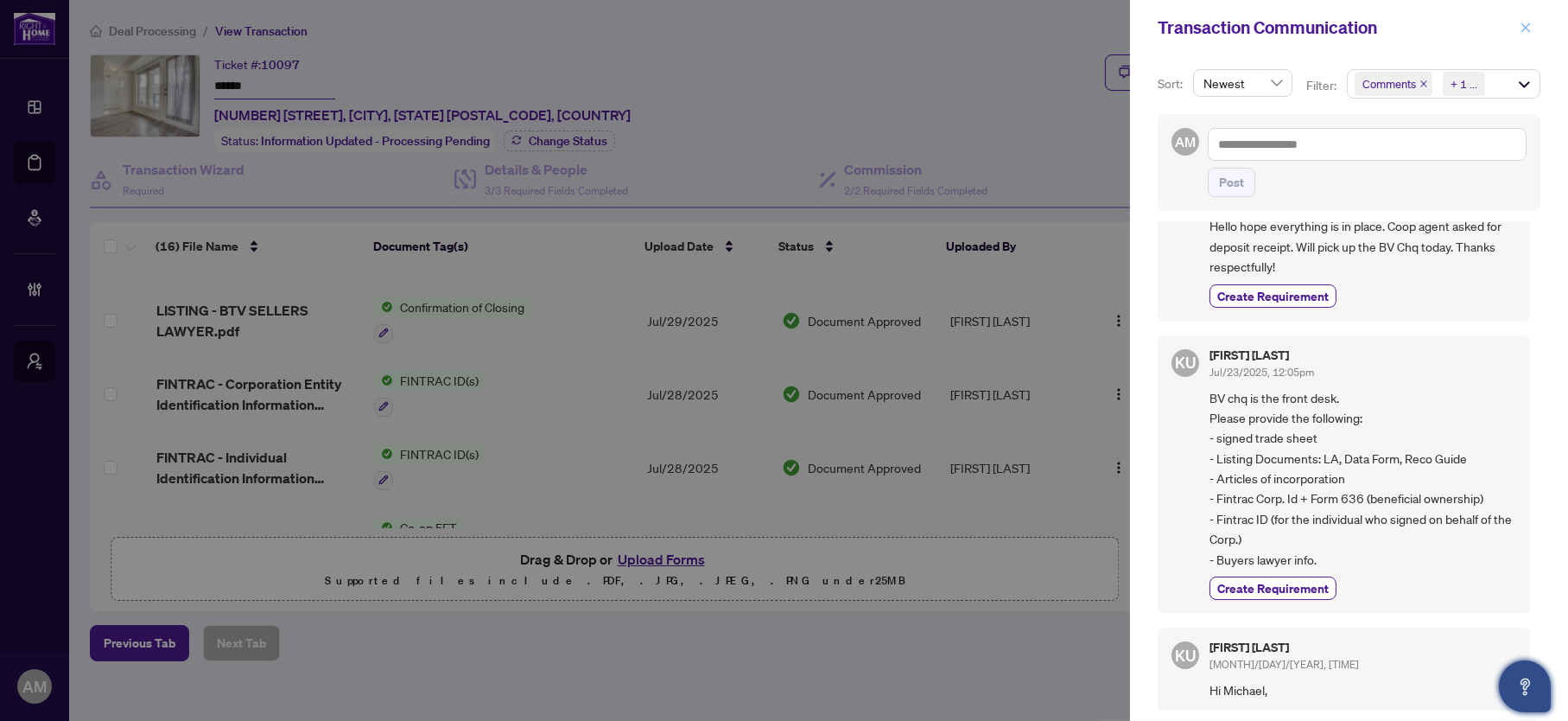 click 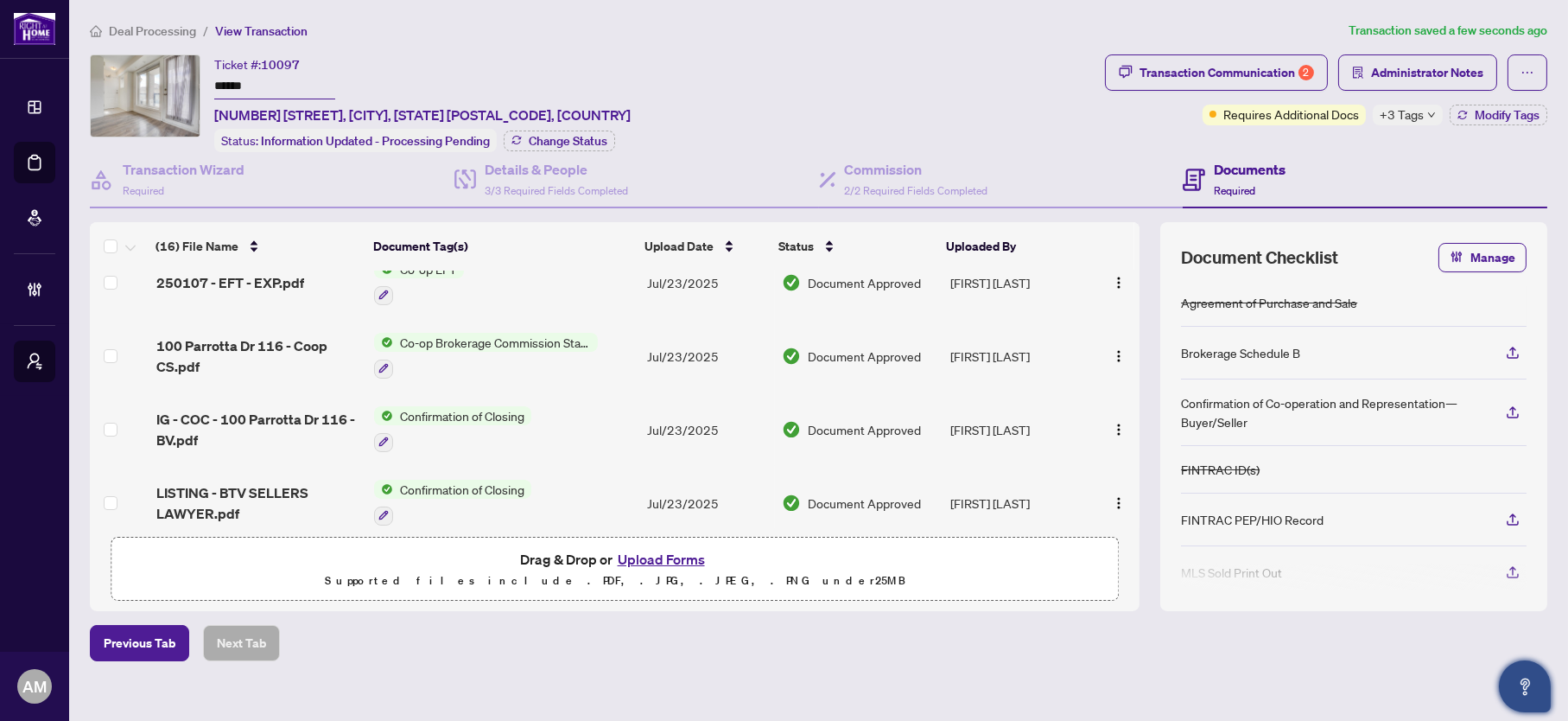scroll, scrollTop: 518, scrollLeft: 0, axis: vertical 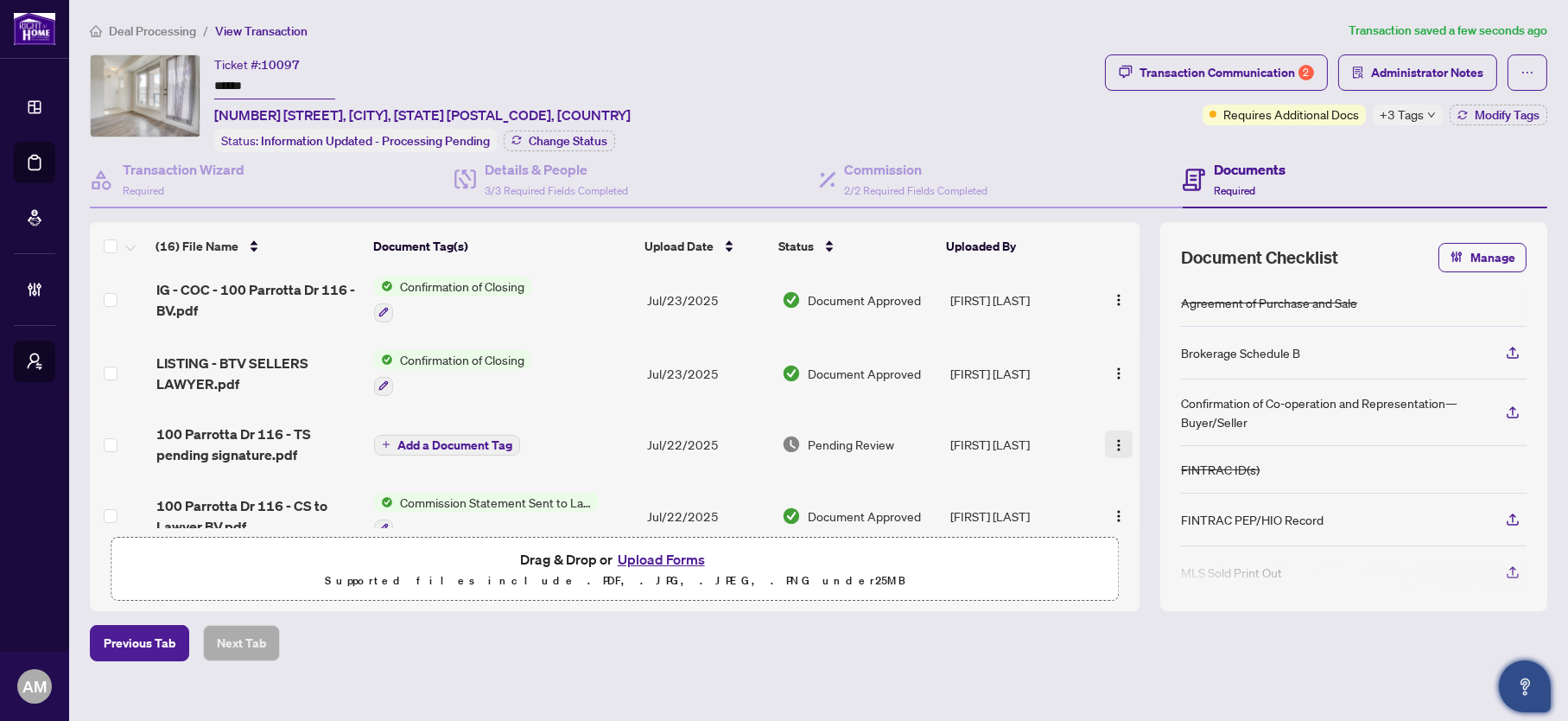 click at bounding box center (1119, 445) 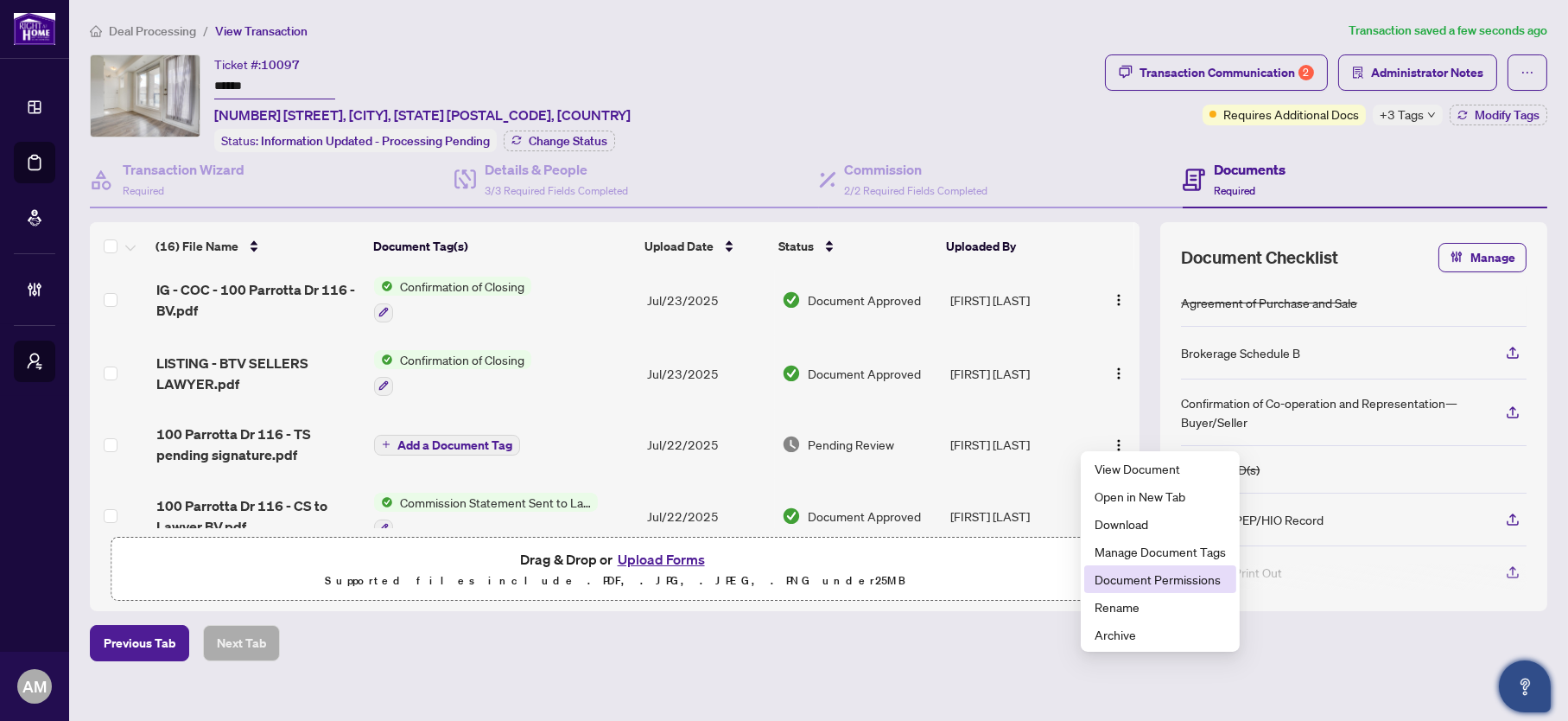 click on "Document Permissions" at bounding box center [1160, 579] 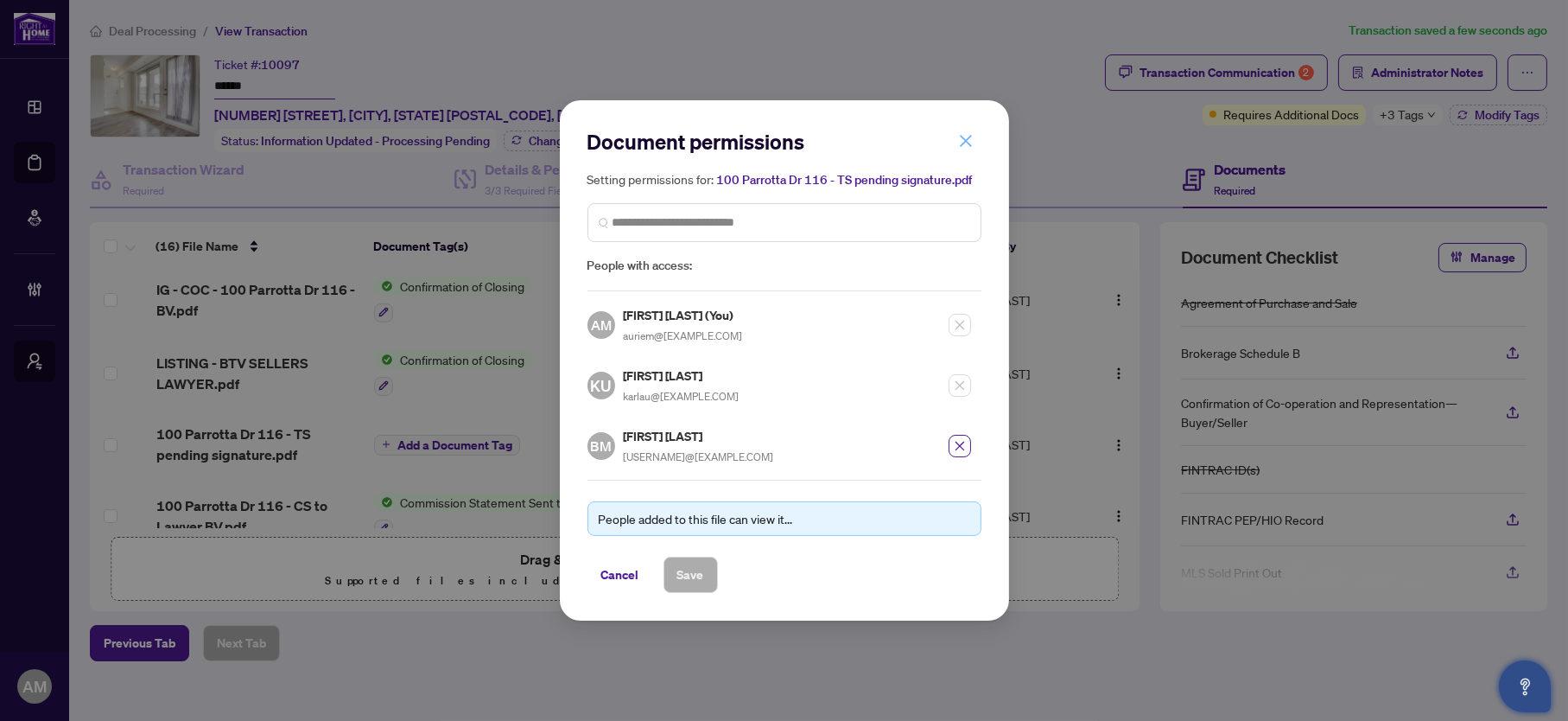 click at bounding box center [966, 141] 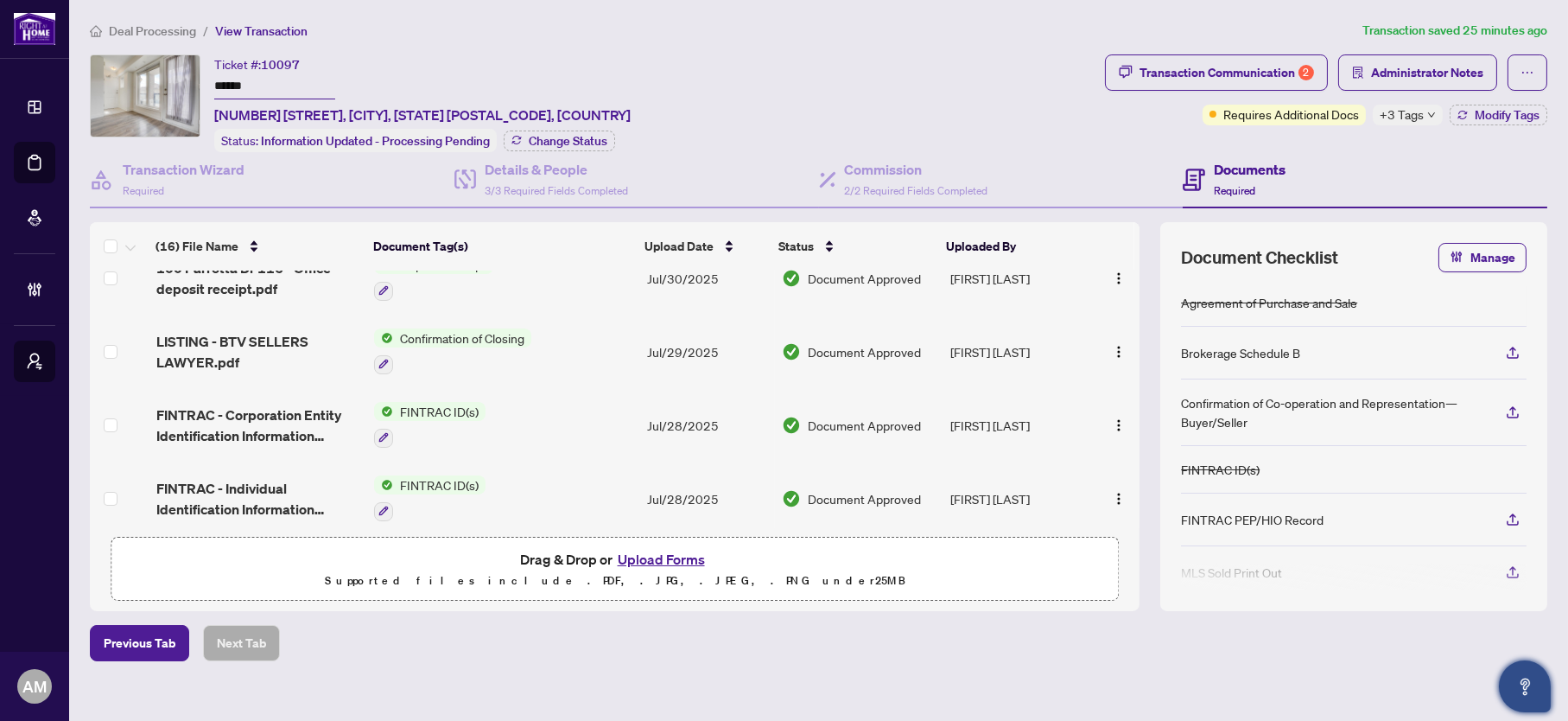 scroll, scrollTop: 0, scrollLeft: 0, axis: both 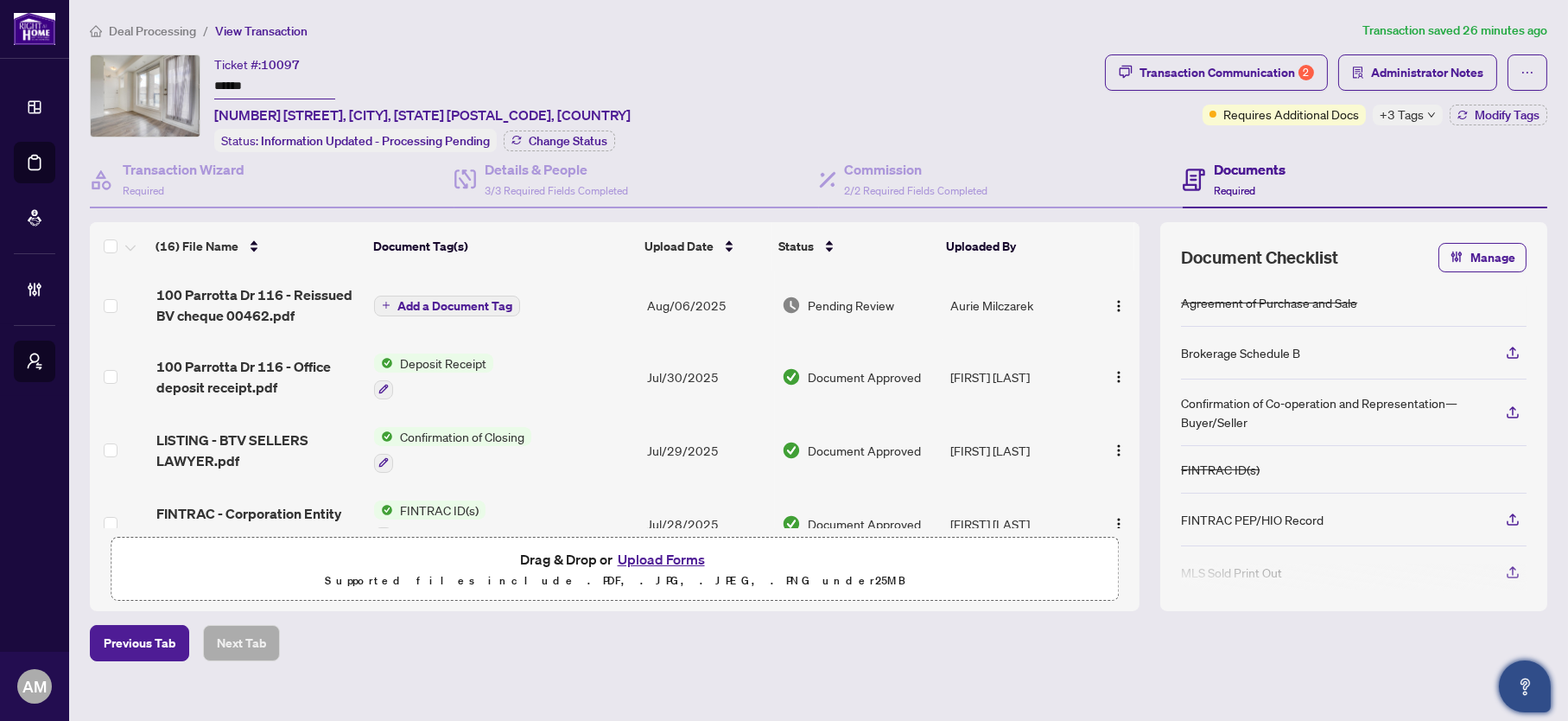 click on "Pending Review" at bounding box center [851, 305] 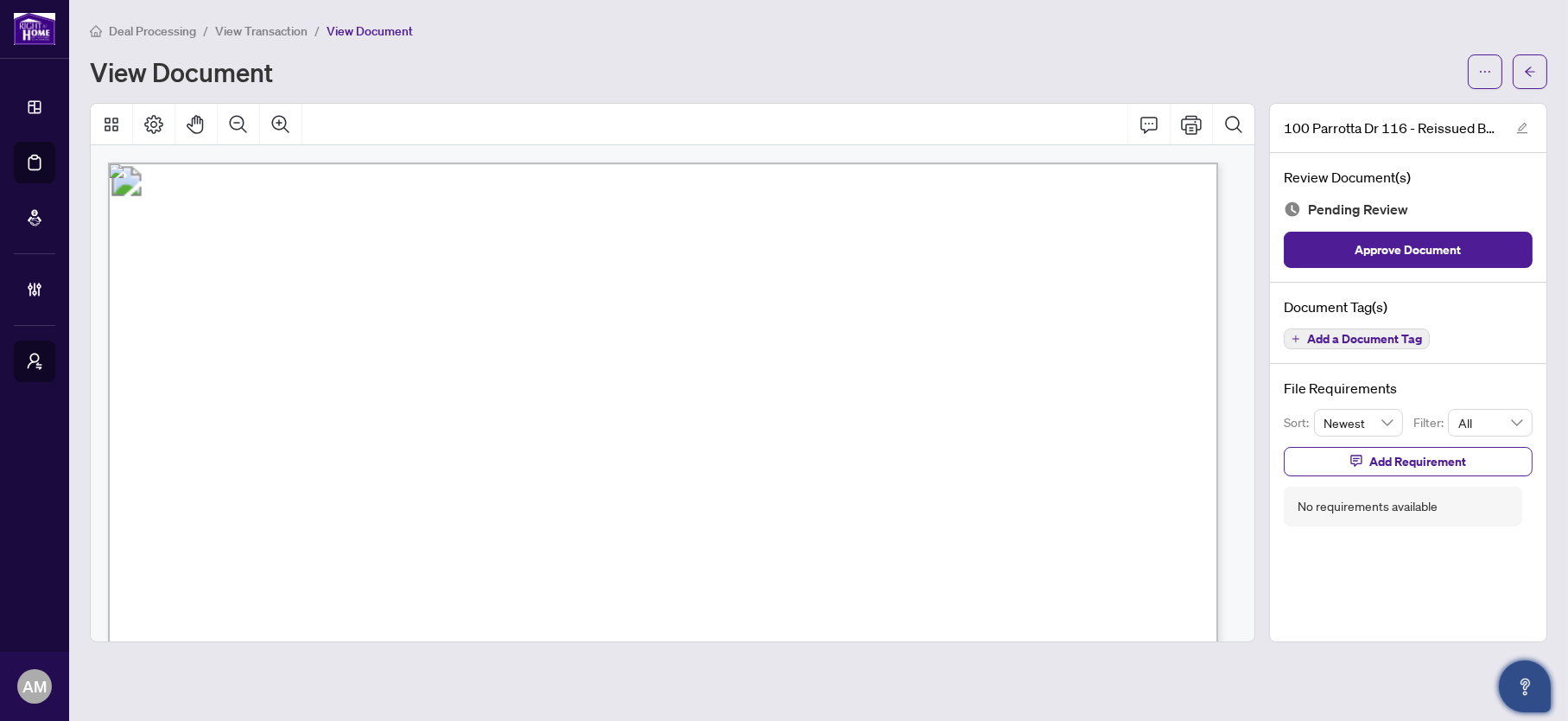 drag, startPoint x: 1333, startPoint y: 335, endPoint x: 1330, endPoint y: 360, distance: 25.179357 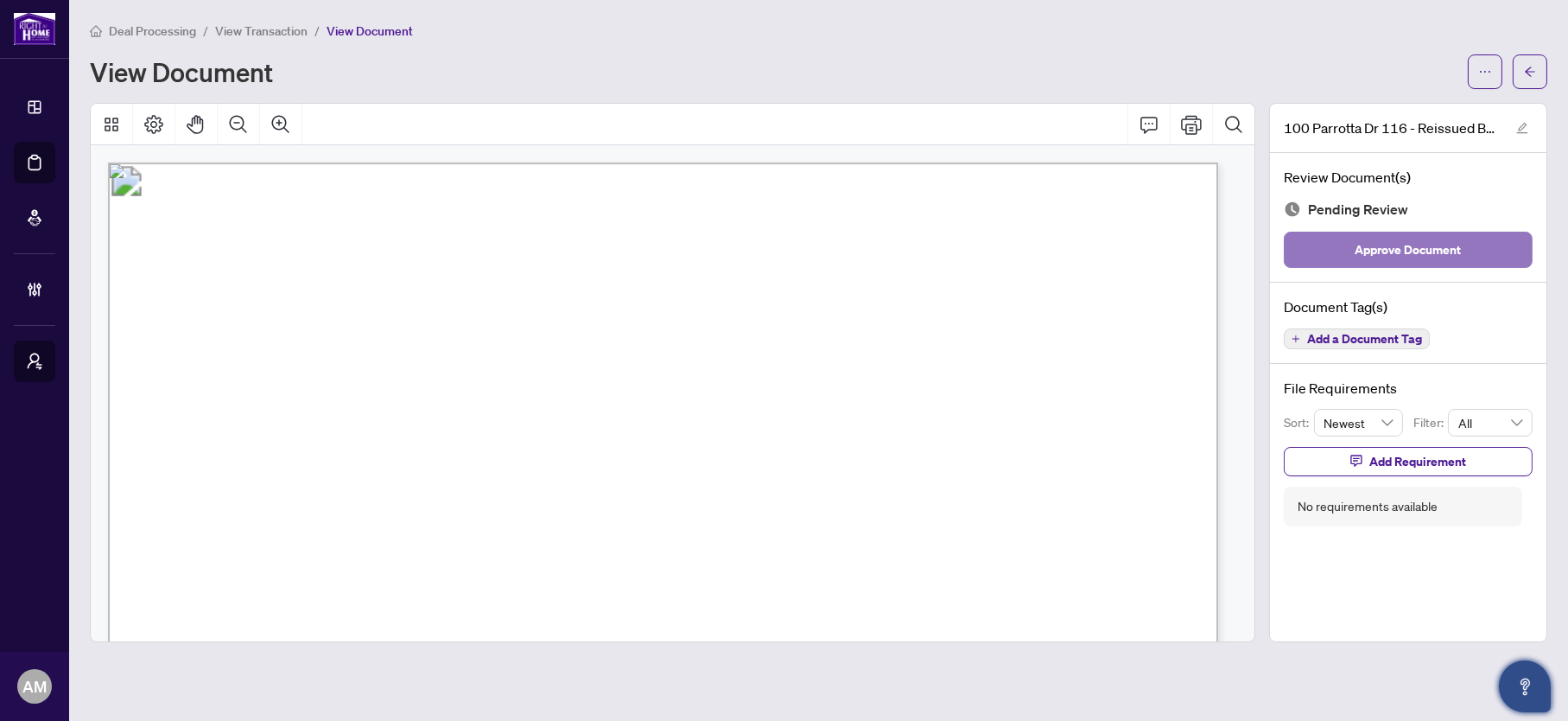 click on "Approve Document" at bounding box center (1408, 250) 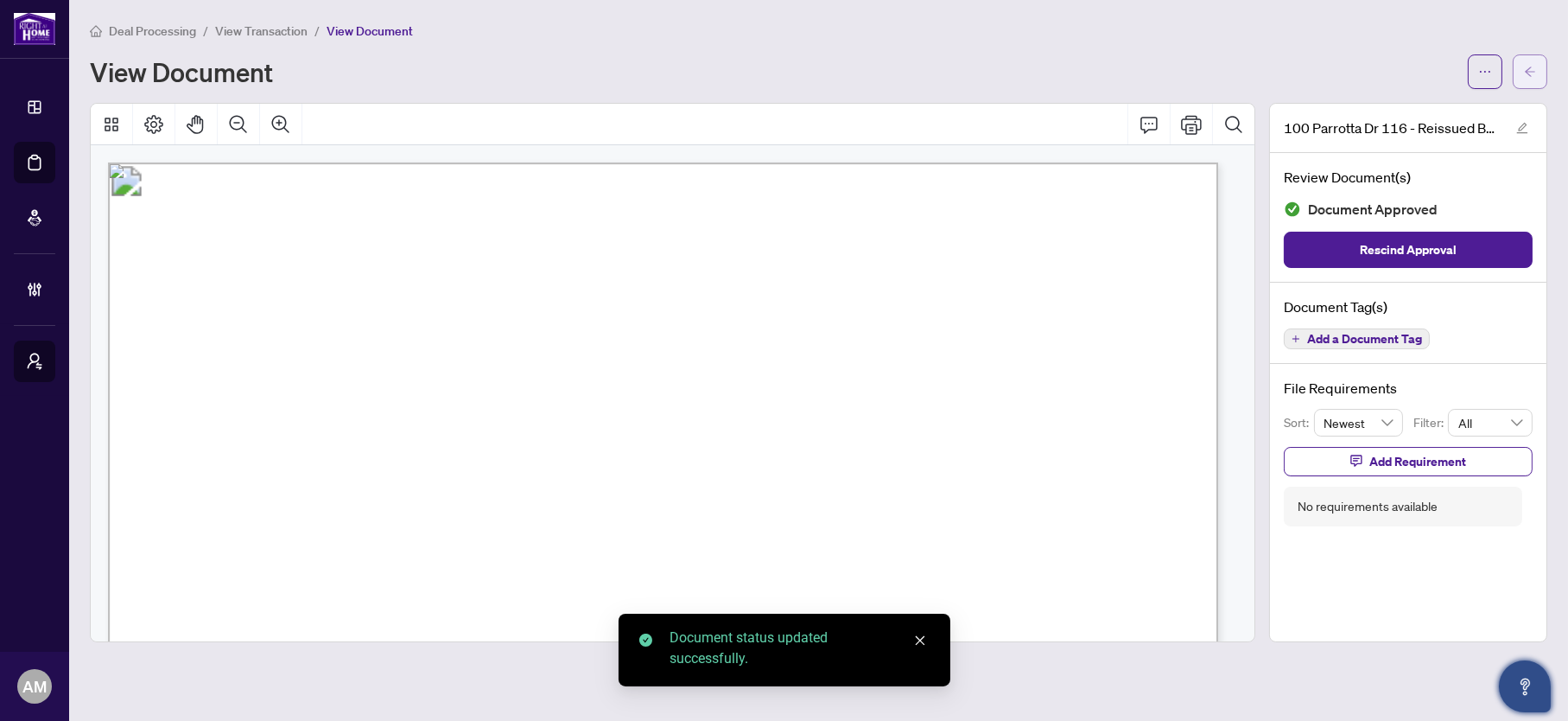 click at bounding box center [1530, 72] 